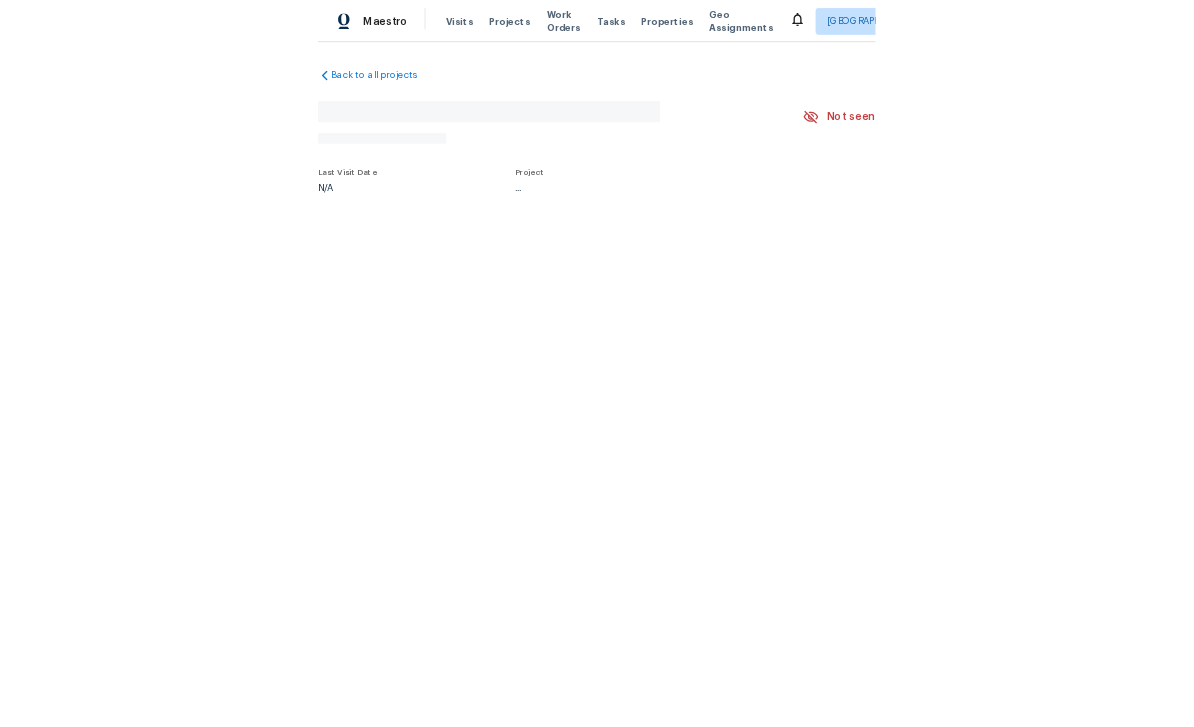 scroll, scrollTop: 0, scrollLeft: 0, axis: both 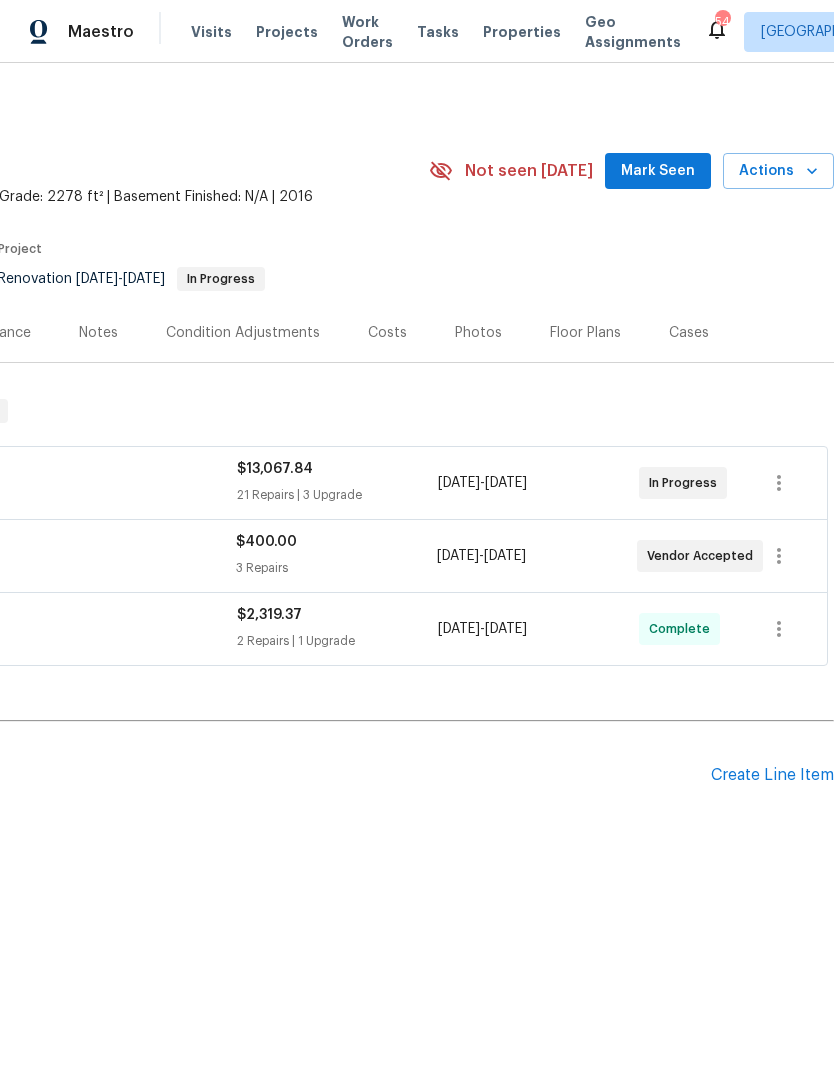 click on "Create Line Item" at bounding box center (772, 775) 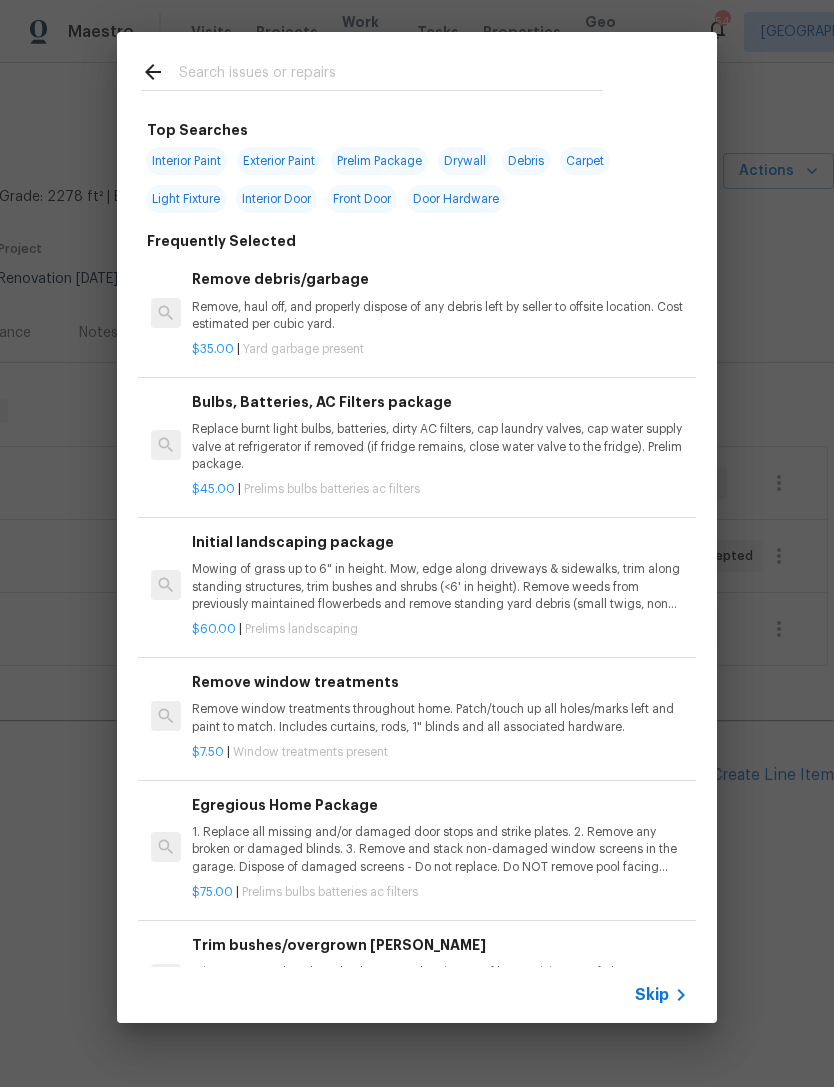 click at bounding box center [391, 75] 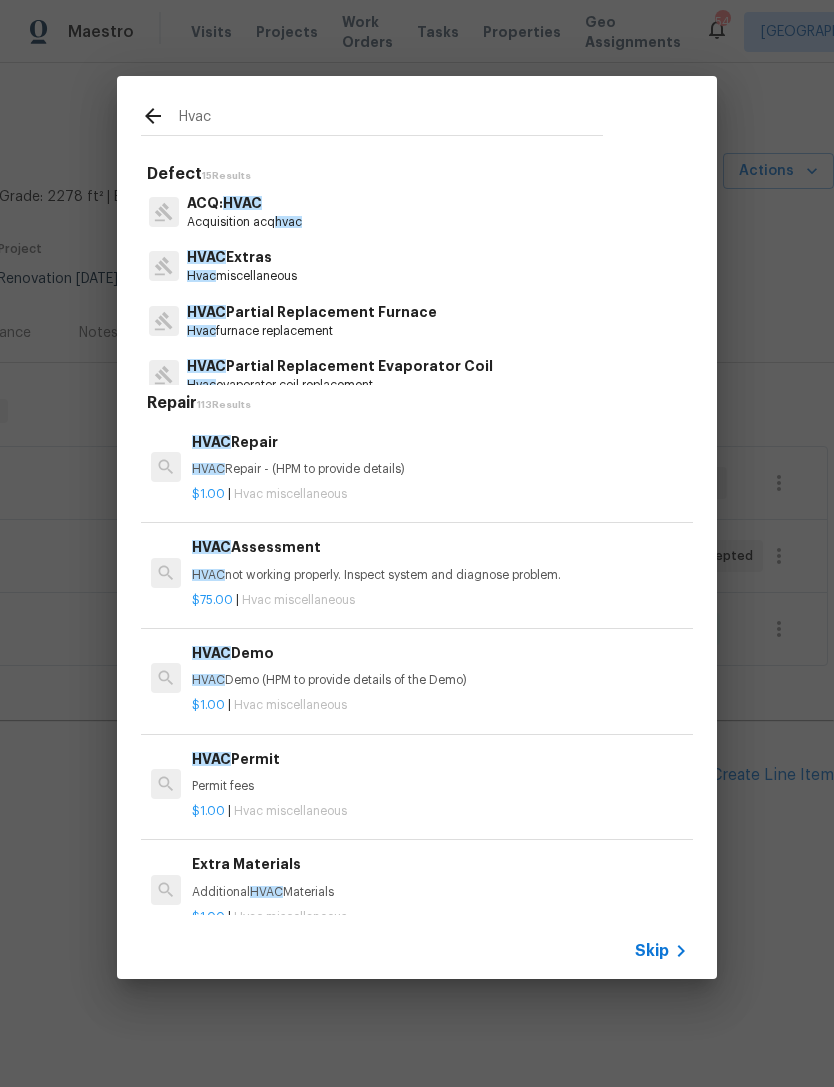 type on "Hvac" 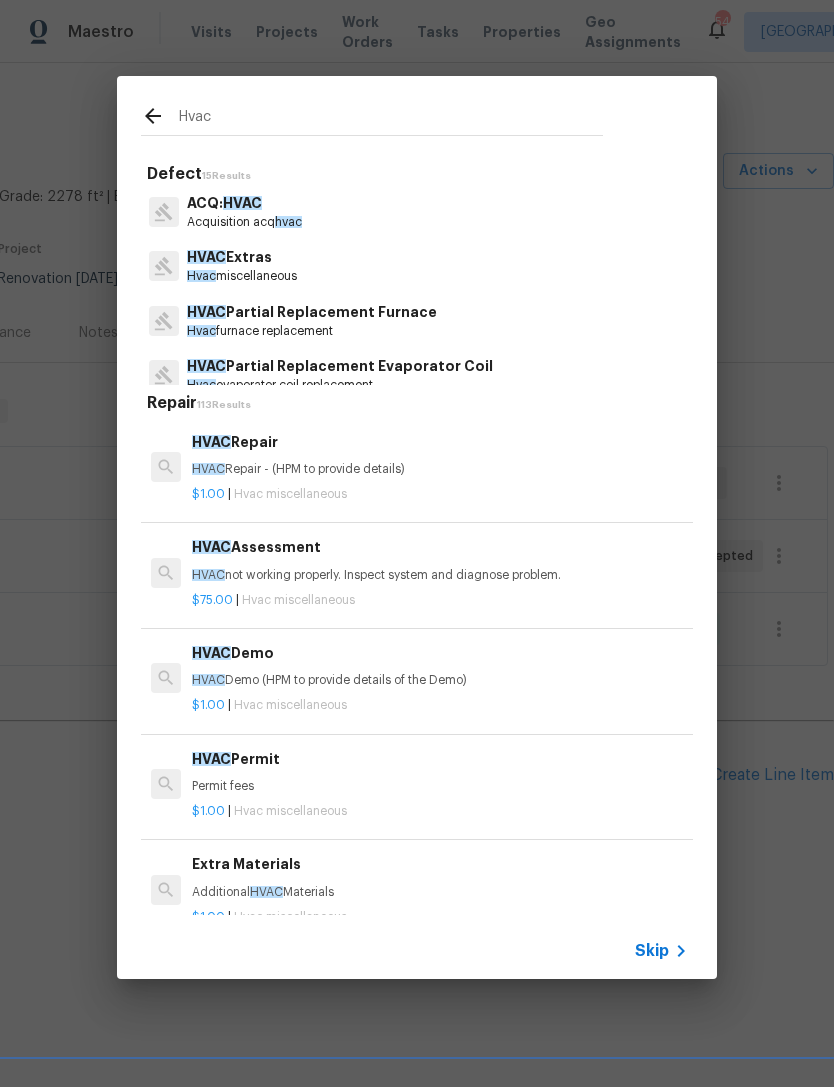 click on "HVAC  Extras Hvac  miscellaneous" at bounding box center [417, 266] 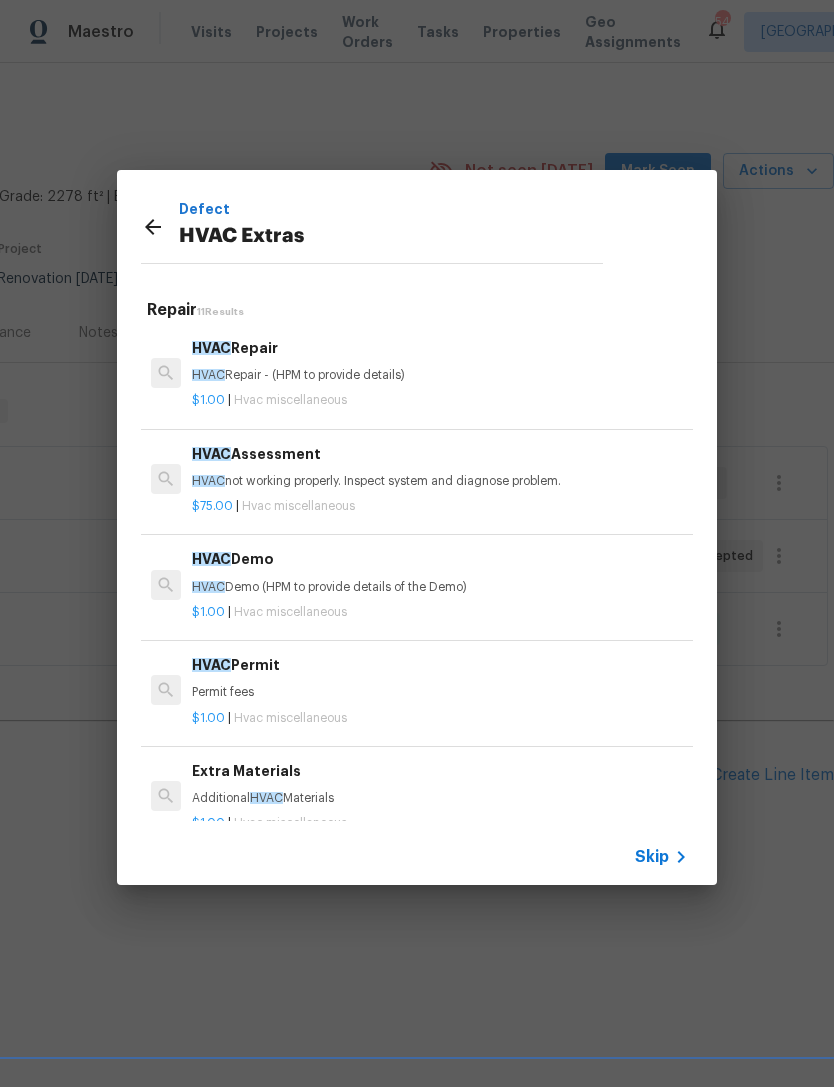 click on "HVAC  Repair - (HPM to provide details)" at bounding box center [440, 375] 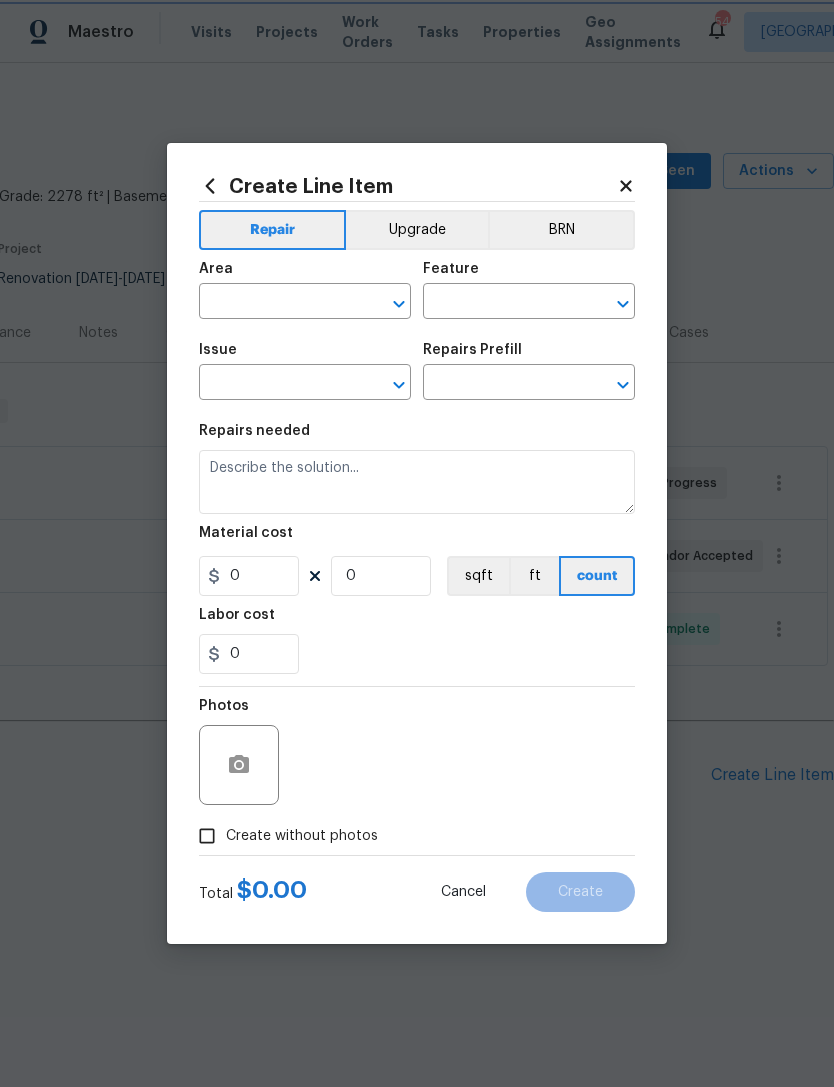 type on "HVAC" 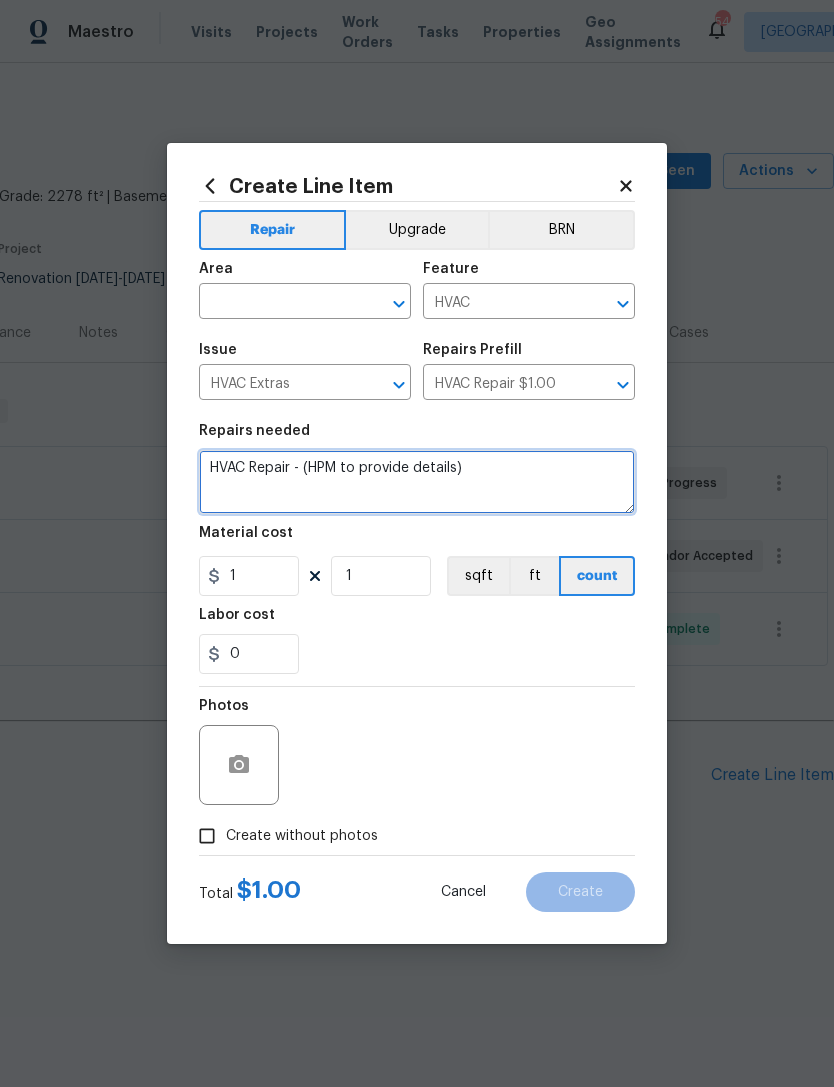 click on "HVAC Repair - (HPM to provide details)" at bounding box center (417, 482) 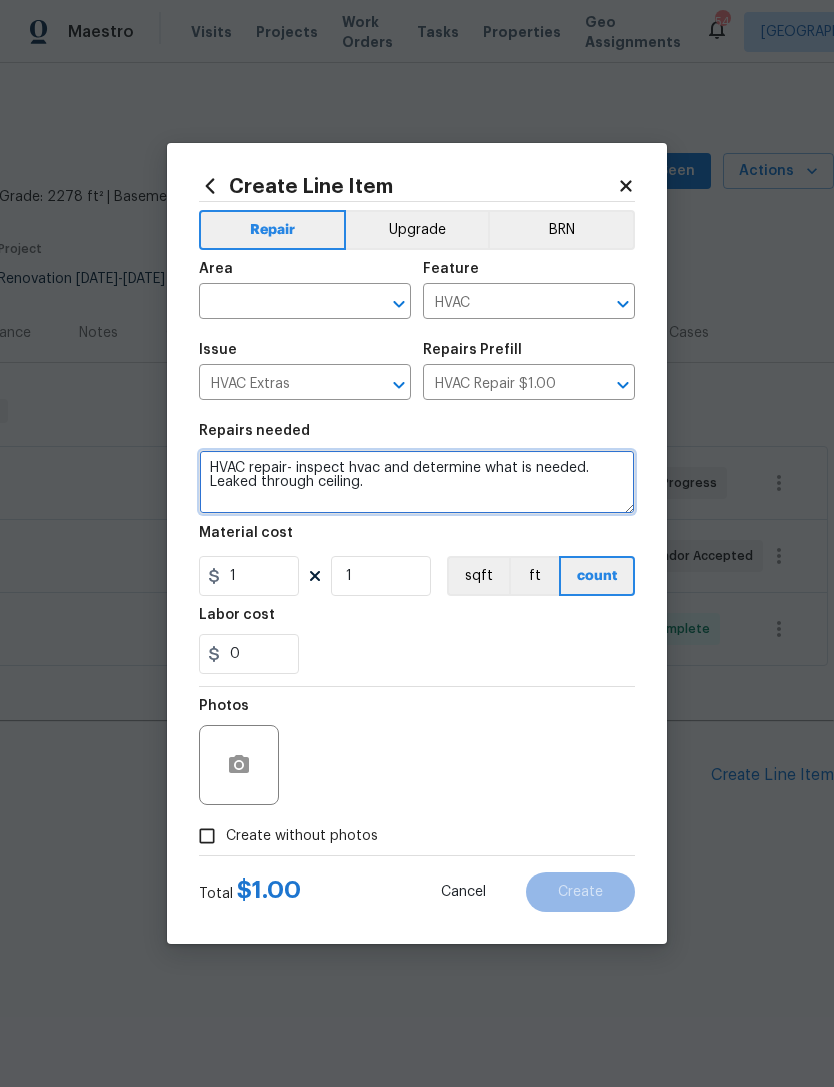 type on "HVAC repair- inspect hvac and determine what is needed. Leaked through ceiling." 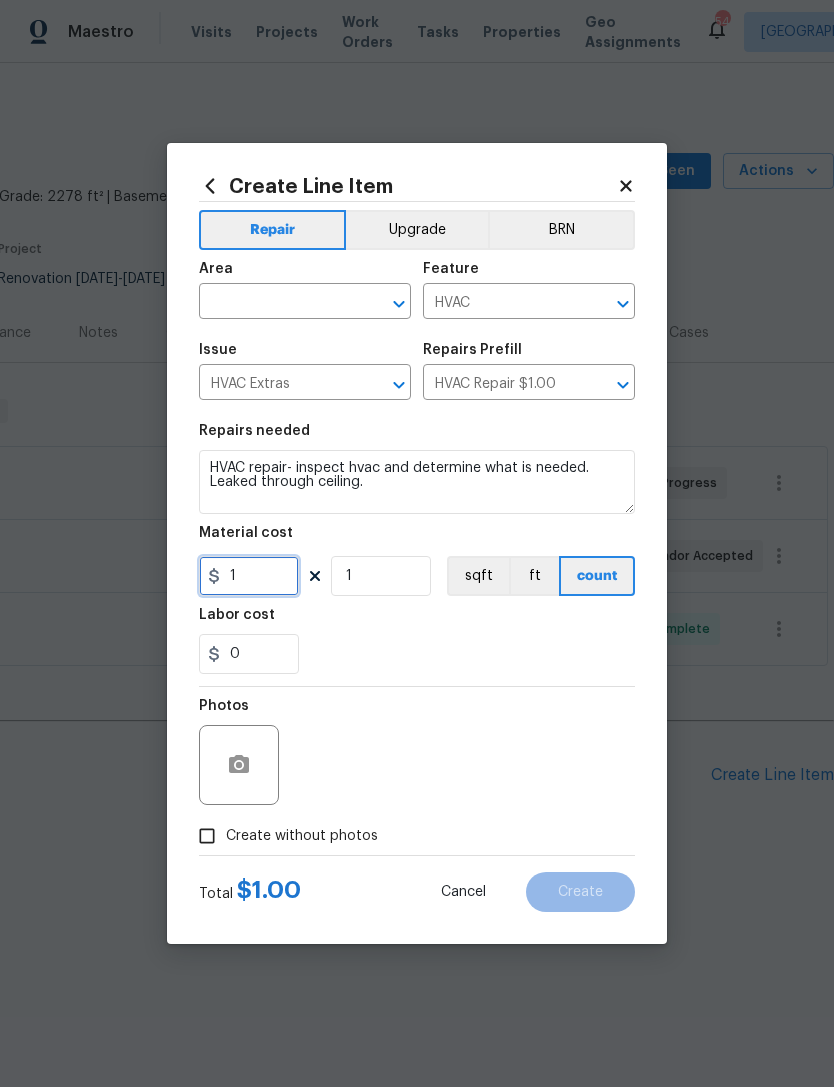 click on "1" at bounding box center (249, 576) 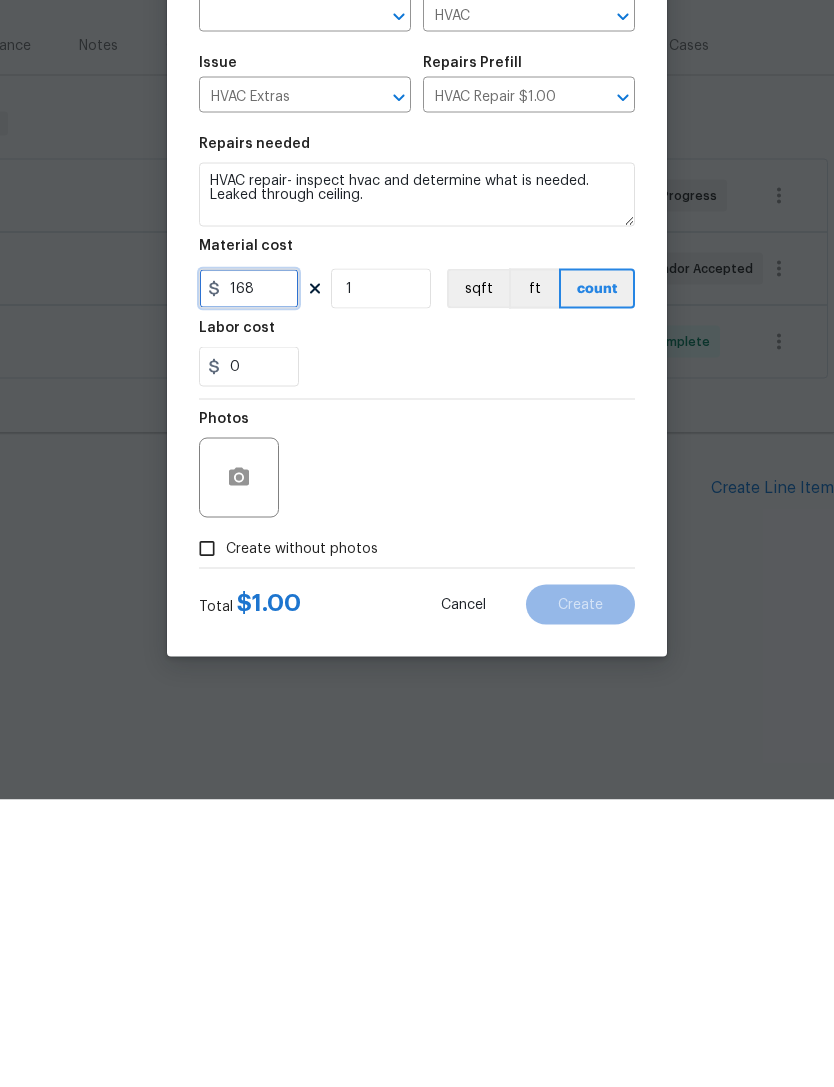 click at bounding box center (373, 304) 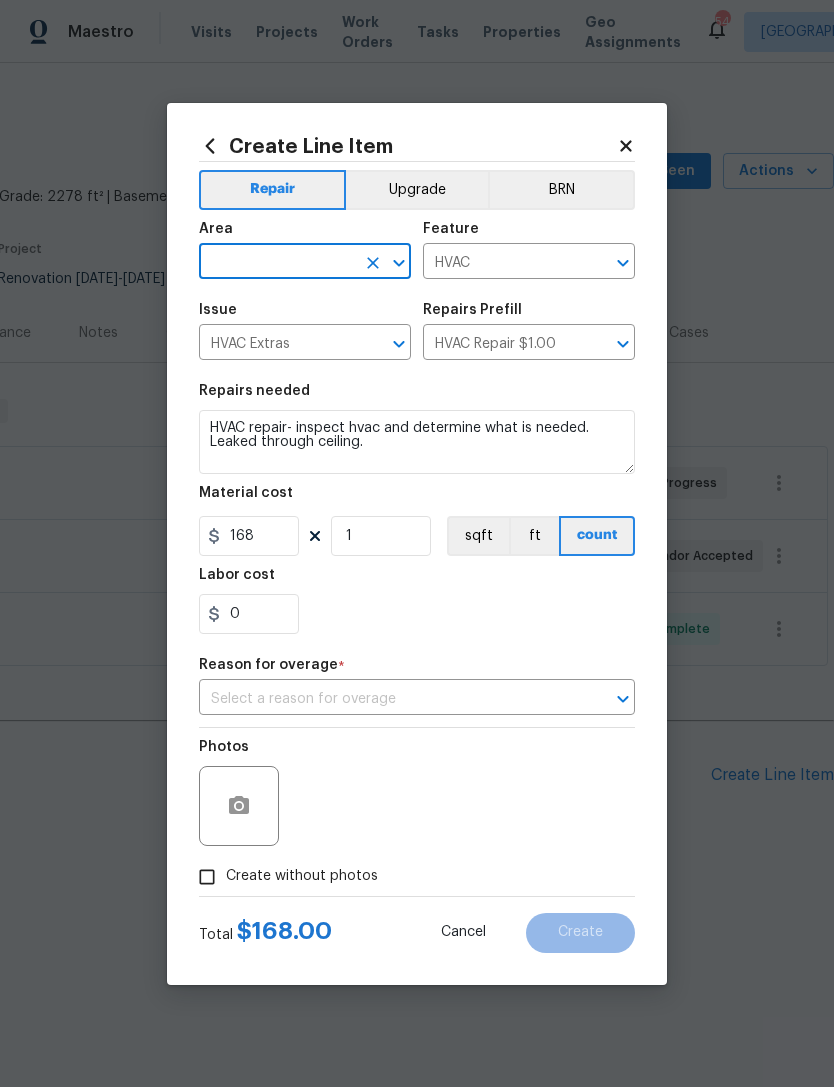 click at bounding box center (277, 263) 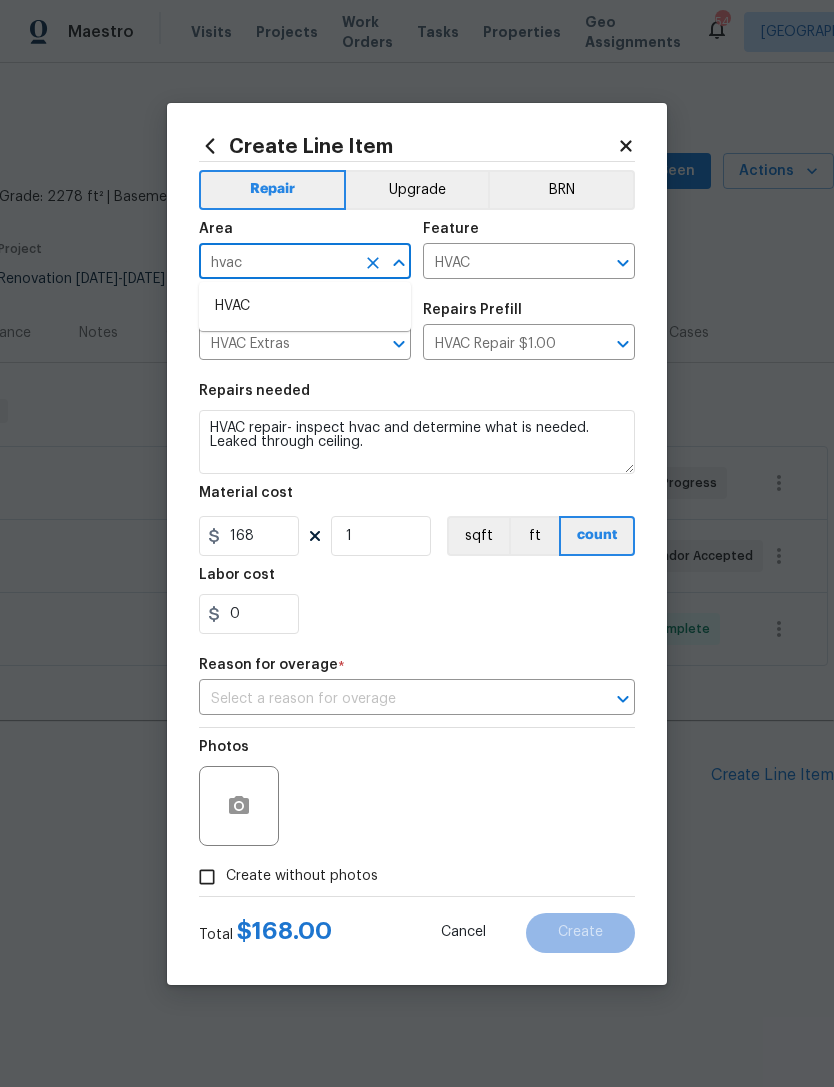 click on "HVAC" at bounding box center (305, 306) 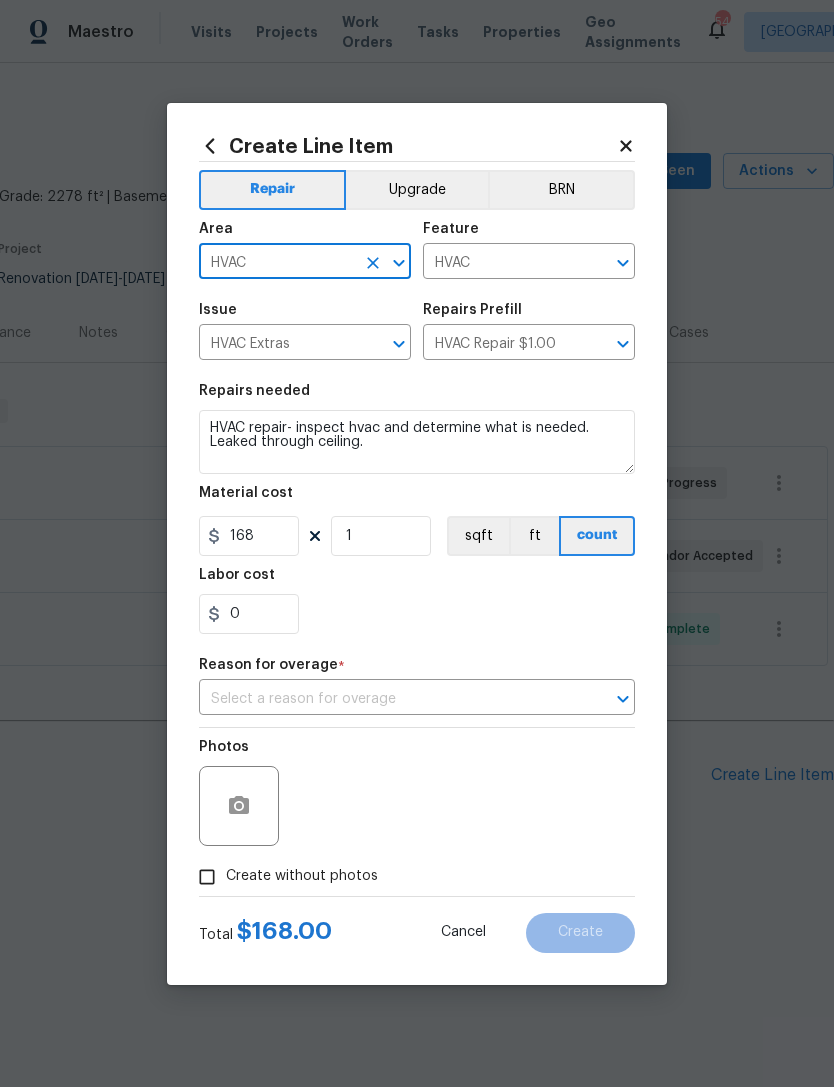 click at bounding box center (389, 699) 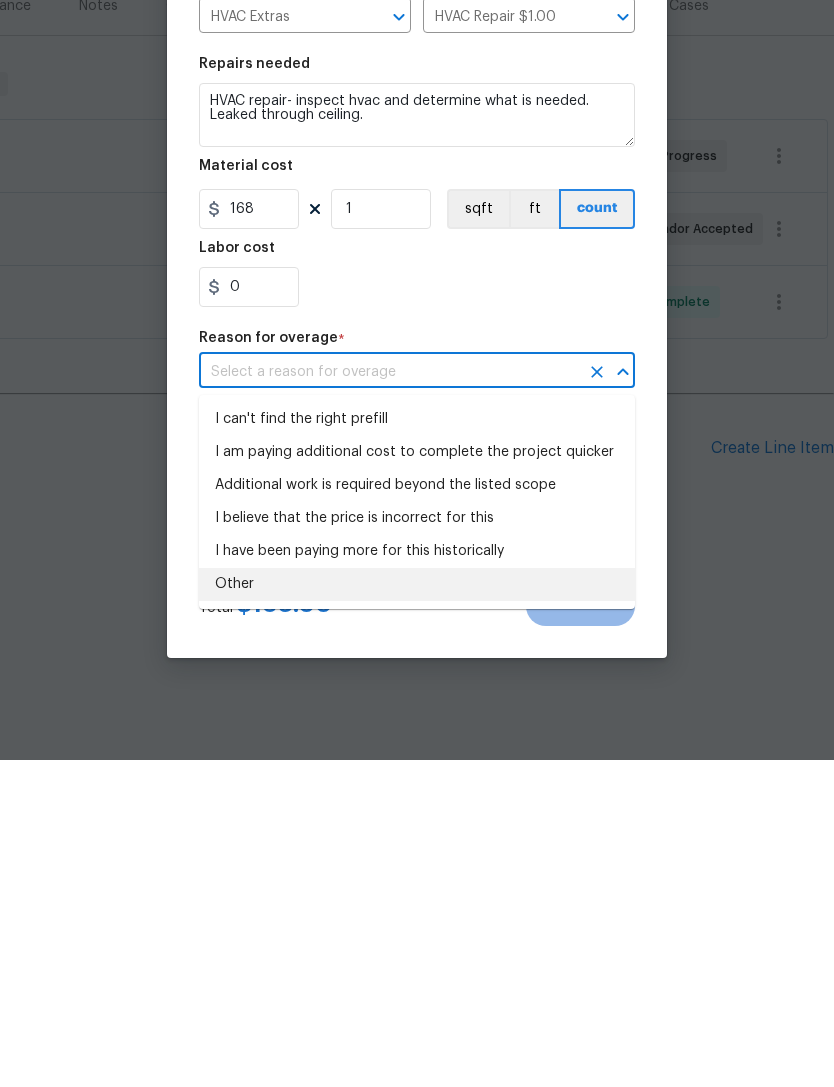 click on "Other" at bounding box center [417, 911] 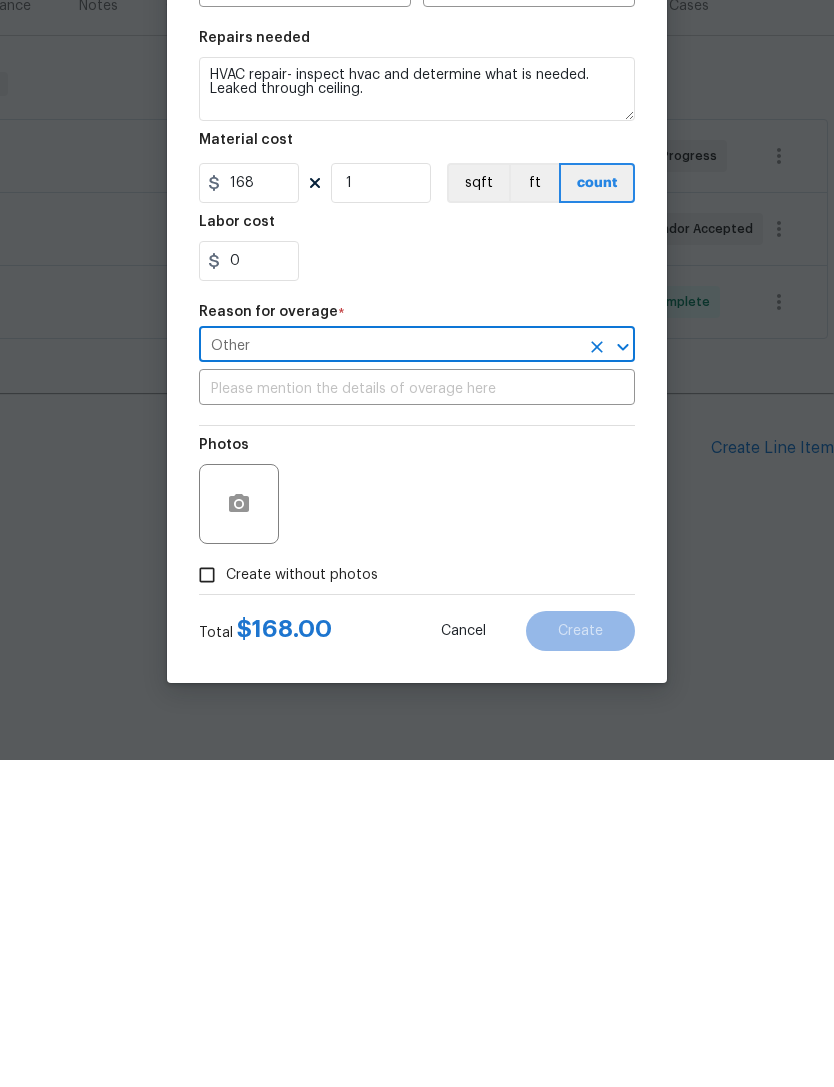 click at bounding box center (417, 716) 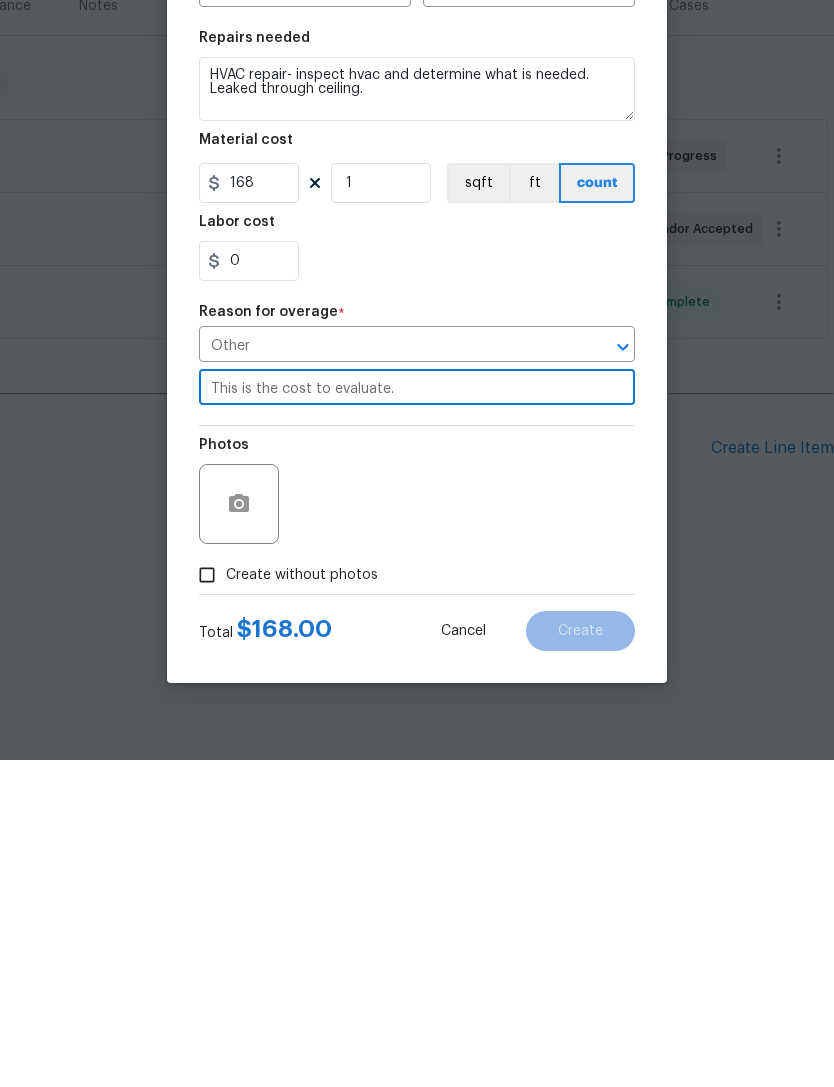 type on "This is the cost to evaluate." 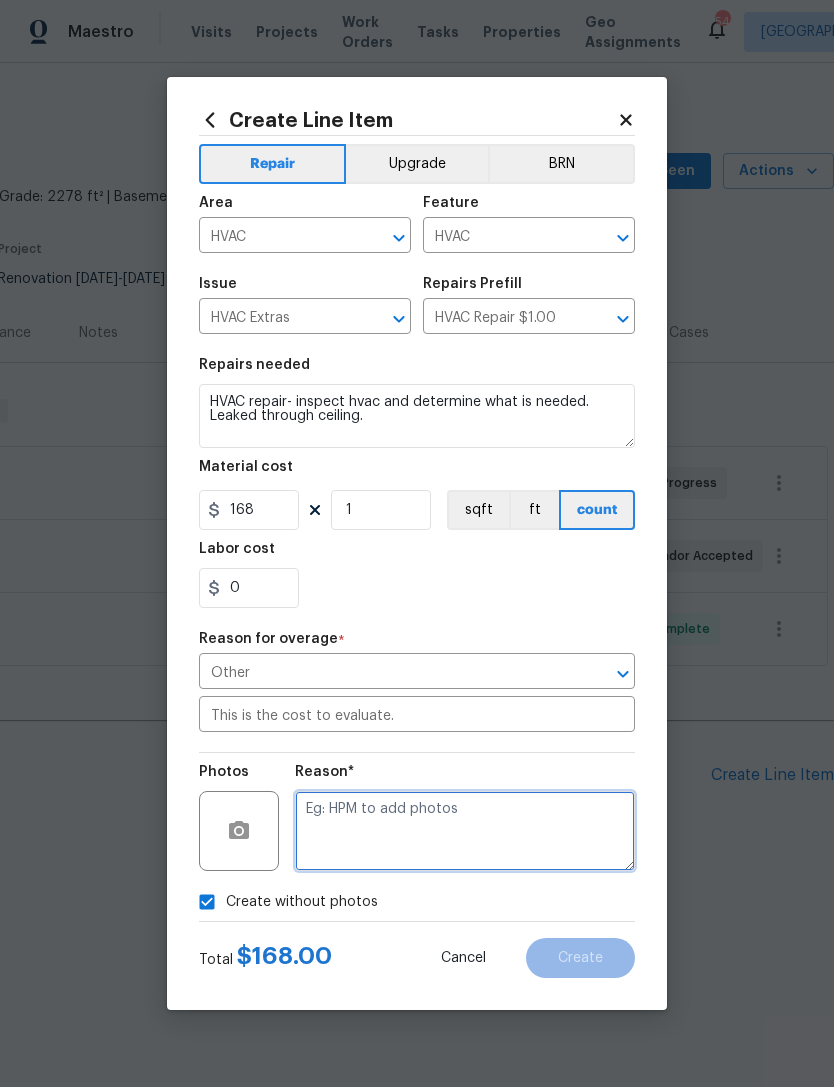 click at bounding box center [465, 831] 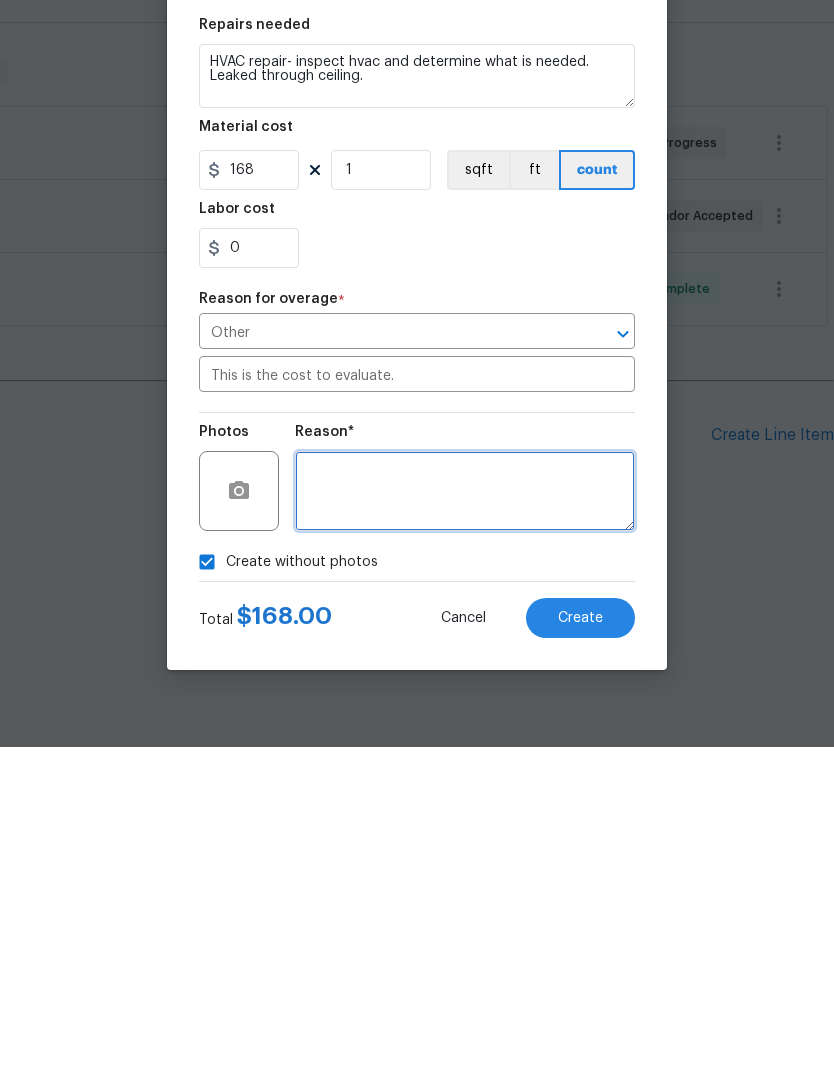 type 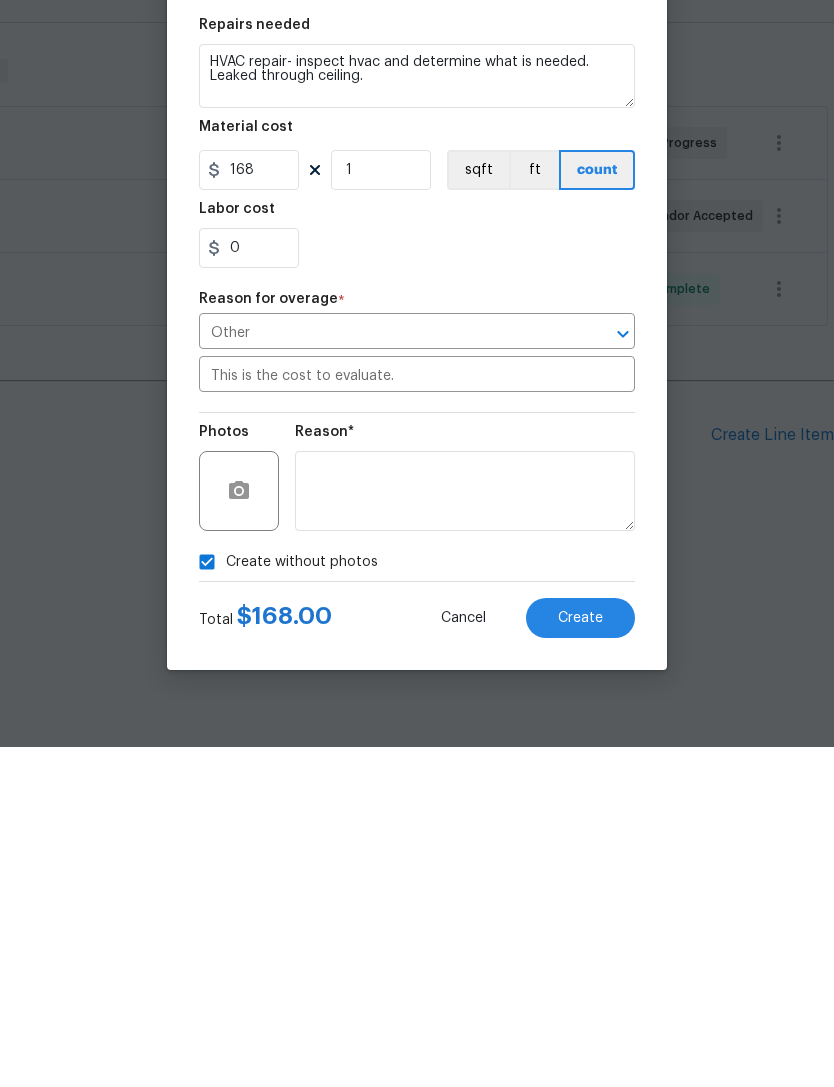 click on "Create" at bounding box center [580, 958] 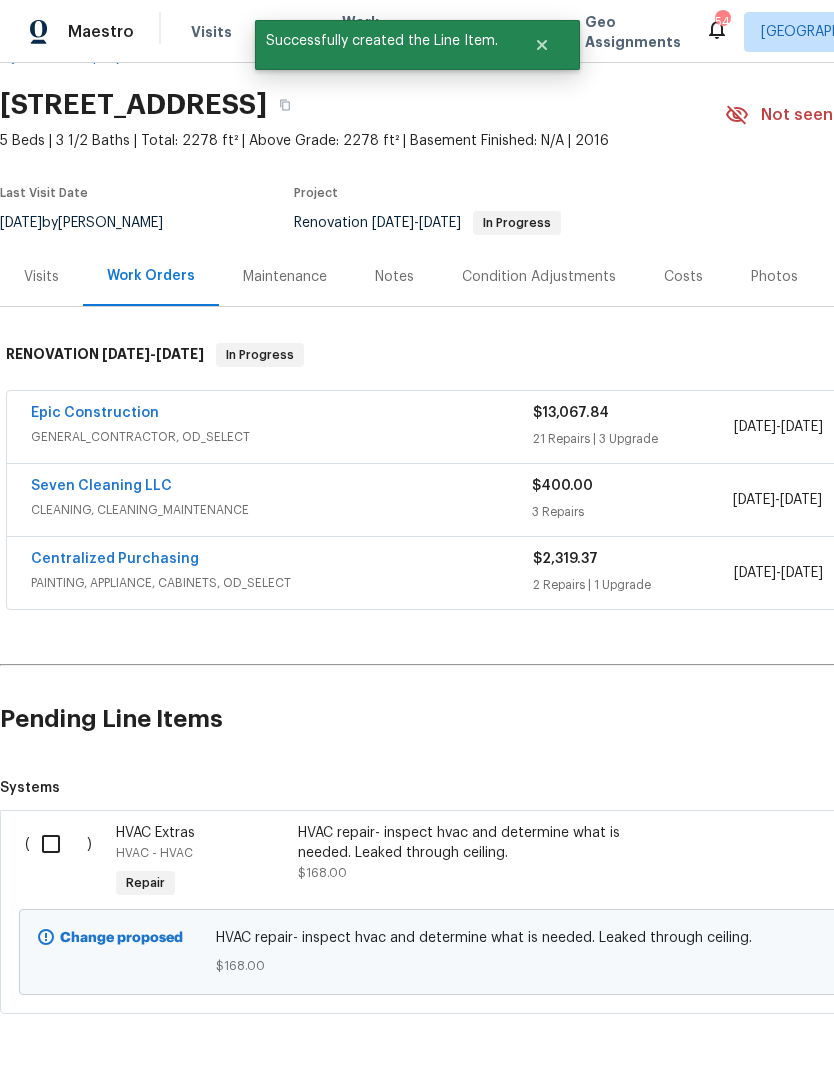 scroll, scrollTop: 55, scrollLeft: 0, axis: vertical 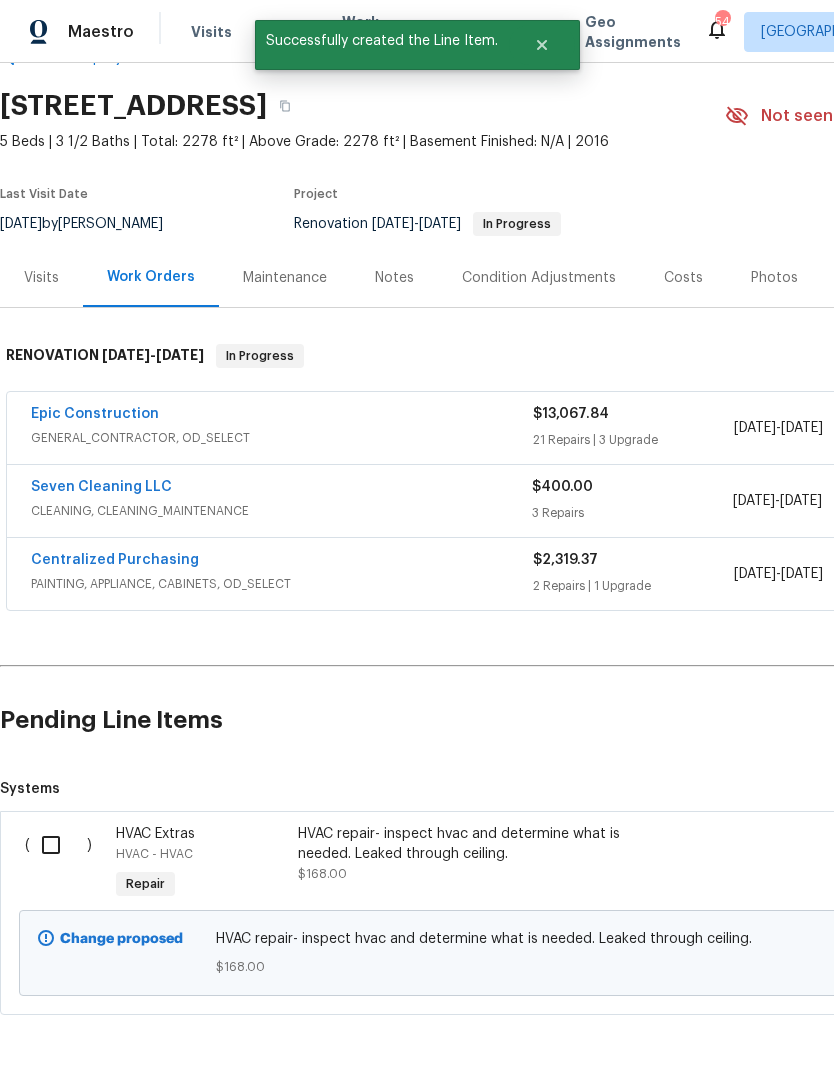 click at bounding box center (58, 845) 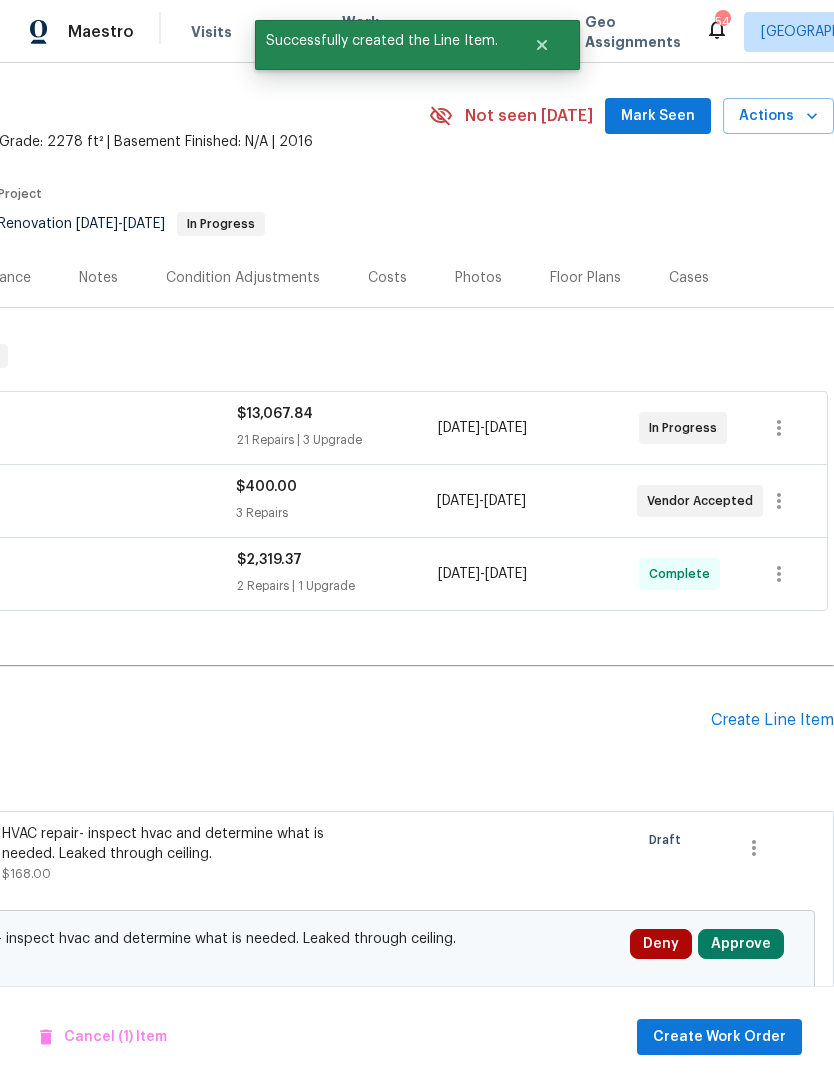 scroll, scrollTop: 55, scrollLeft: 296, axis: both 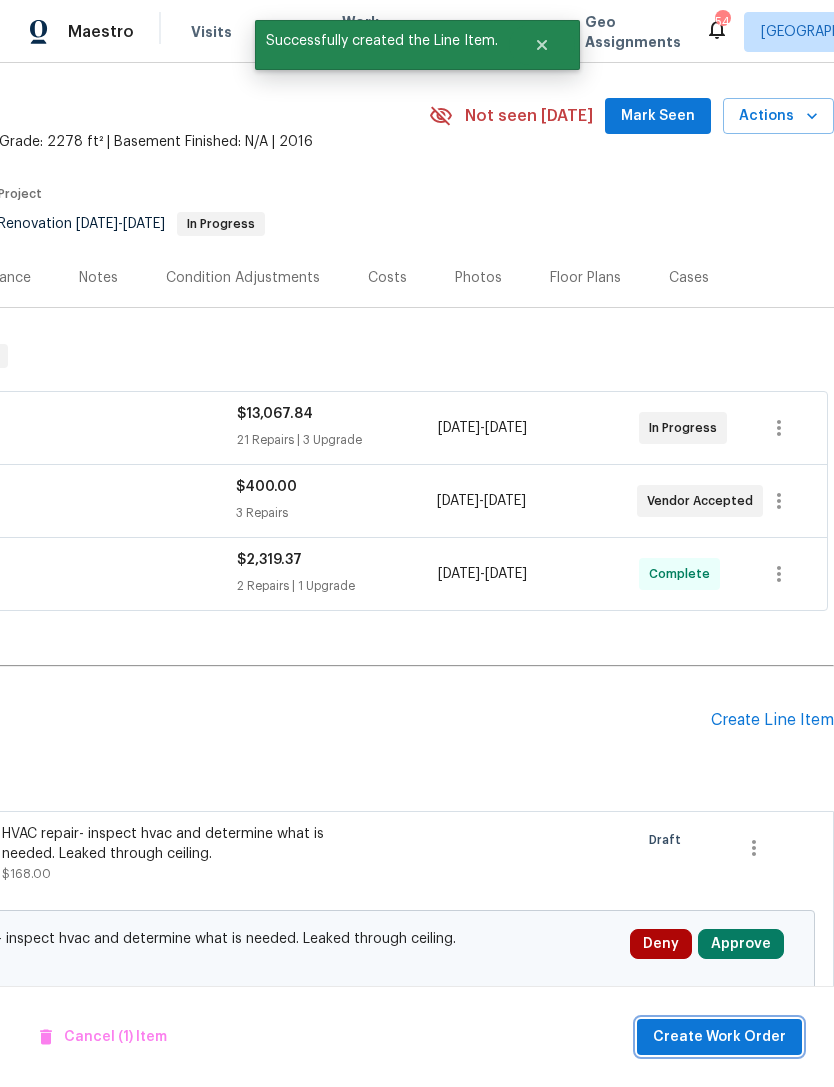 click on "Create Work Order" at bounding box center [719, 1037] 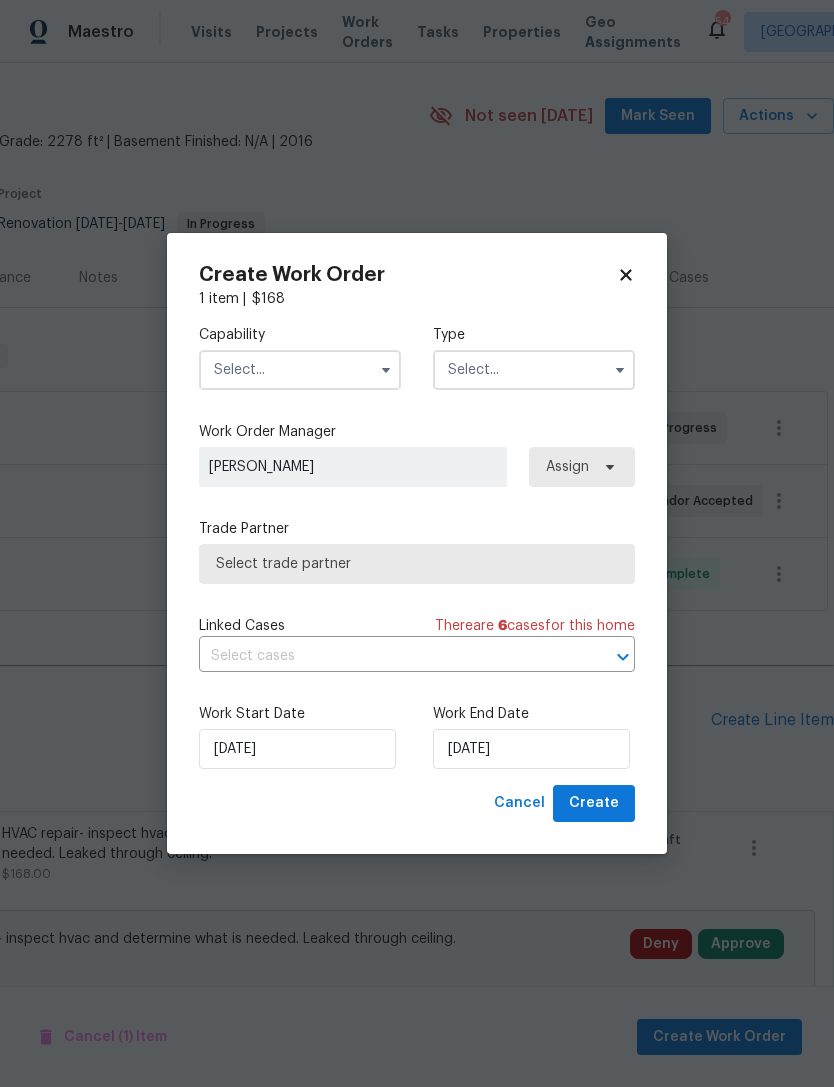 click at bounding box center (300, 370) 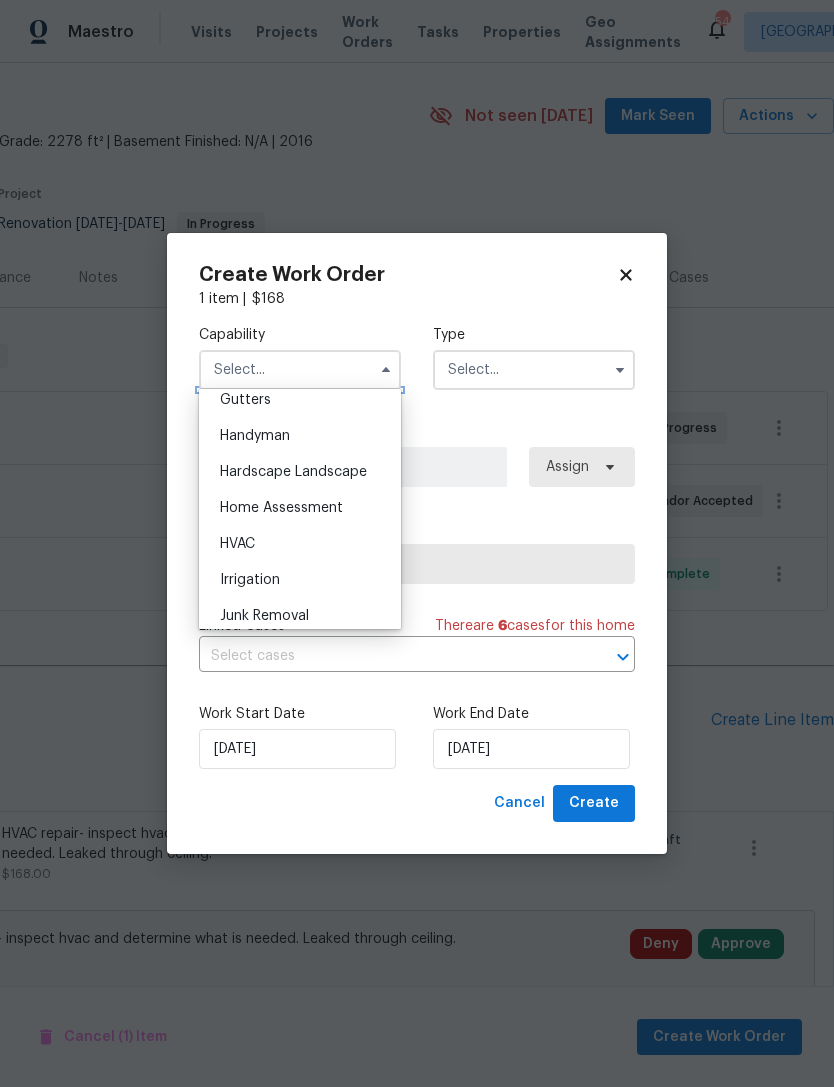 scroll, scrollTop: 1081, scrollLeft: 0, axis: vertical 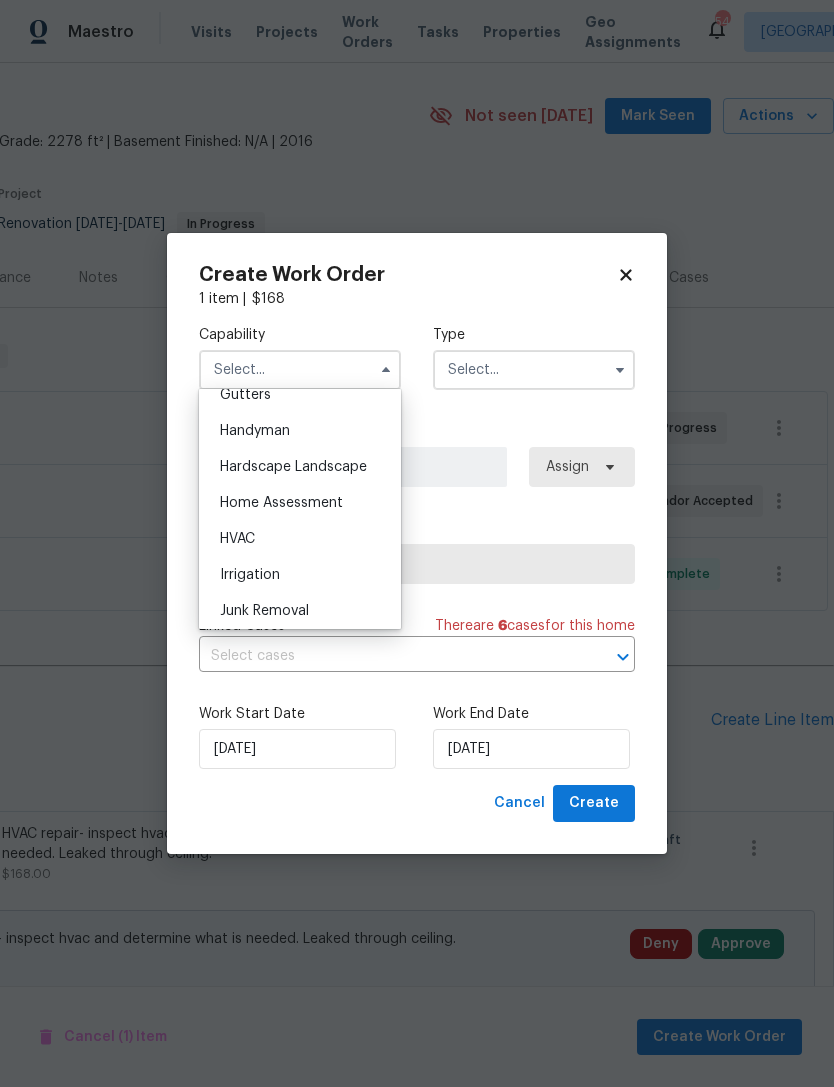 click on "HVAC" at bounding box center [300, 539] 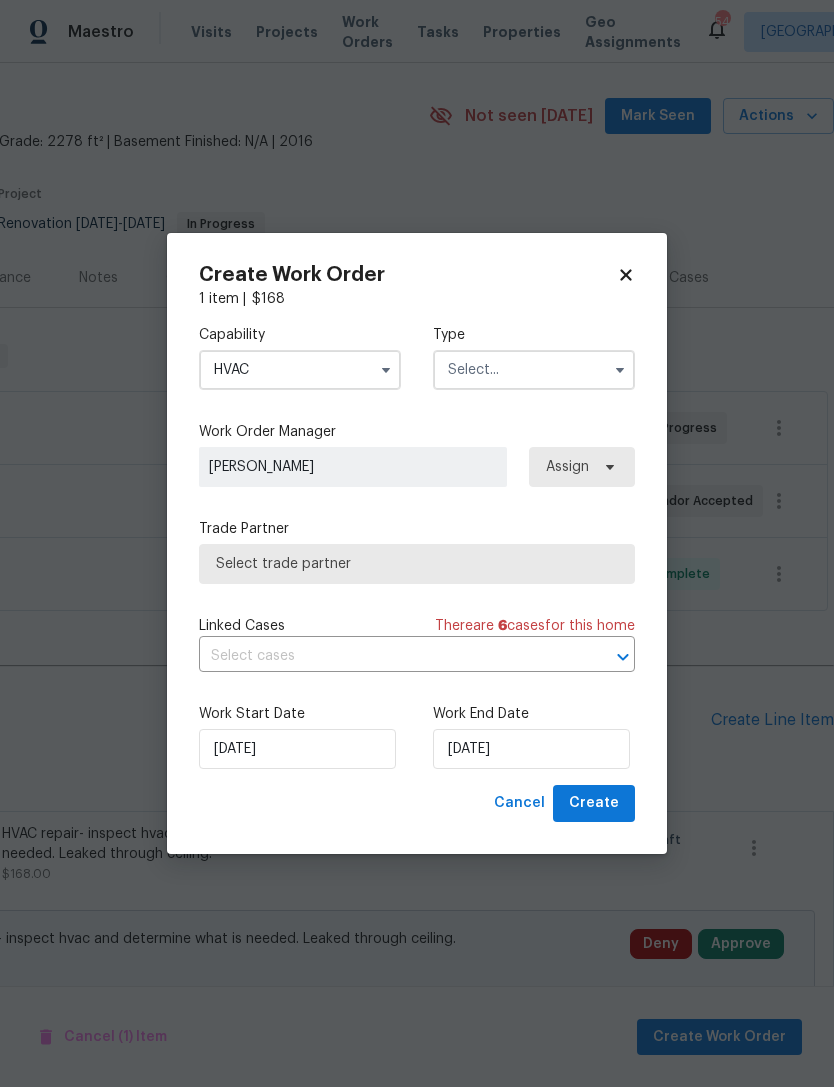 click at bounding box center [534, 370] 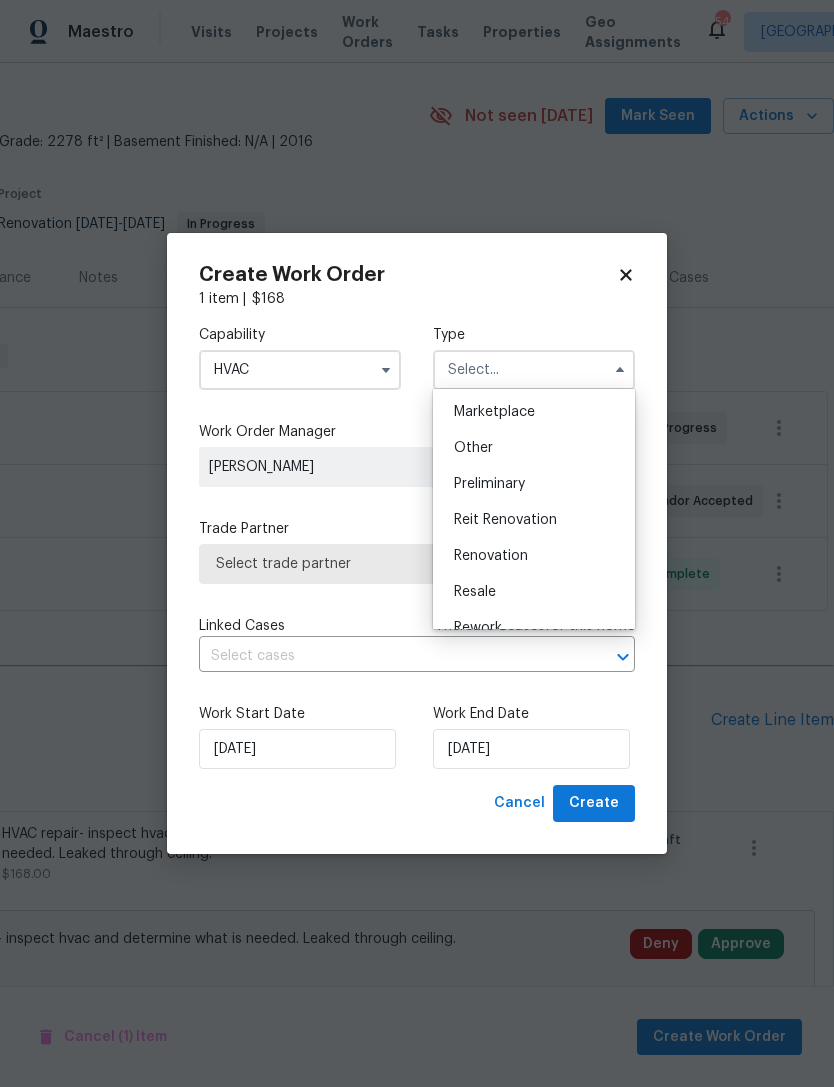 scroll, scrollTop: 378, scrollLeft: 0, axis: vertical 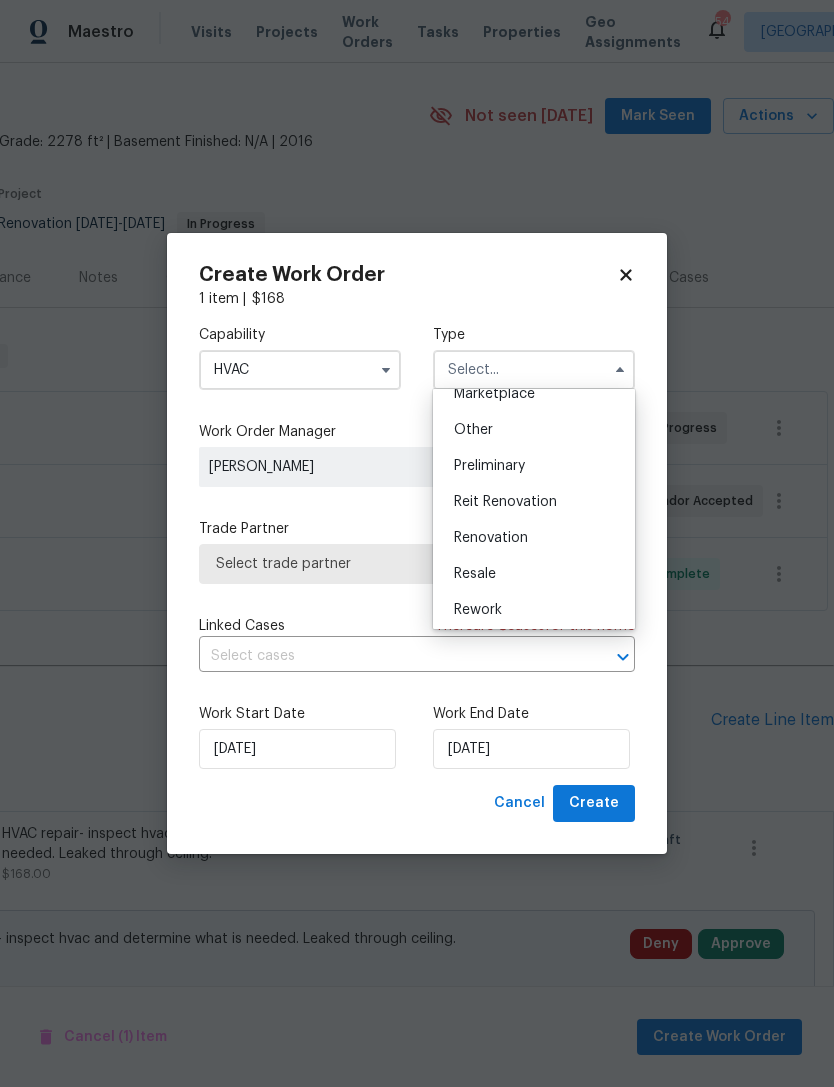 click on "Renovation" at bounding box center (491, 538) 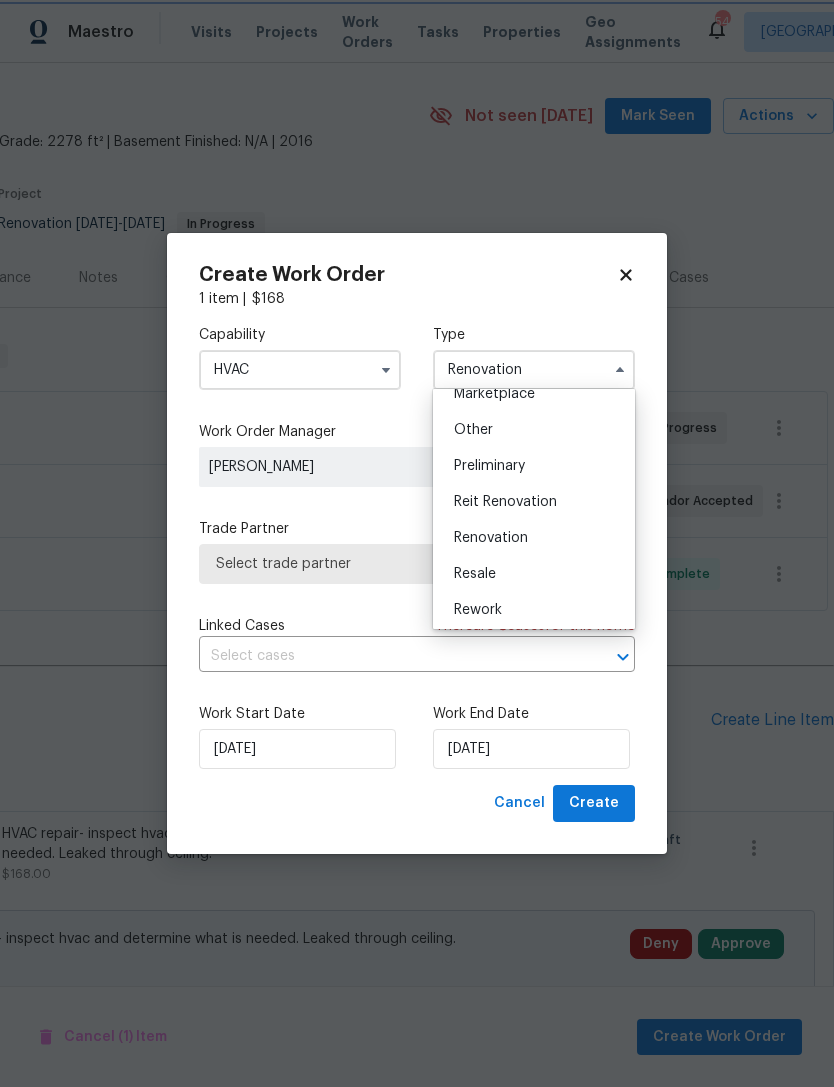 scroll, scrollTop: 0, scrollLeft: 0, axis: both 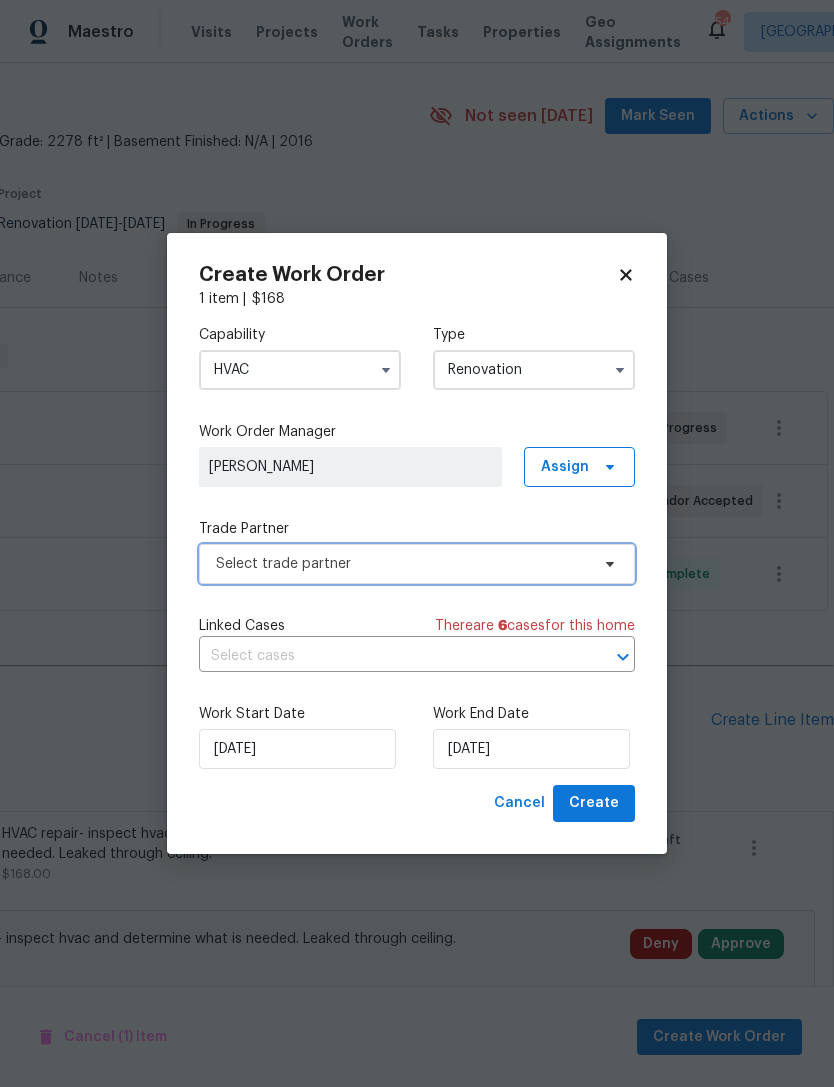 click on "Select trade partner" at bounding box center [402, 564] 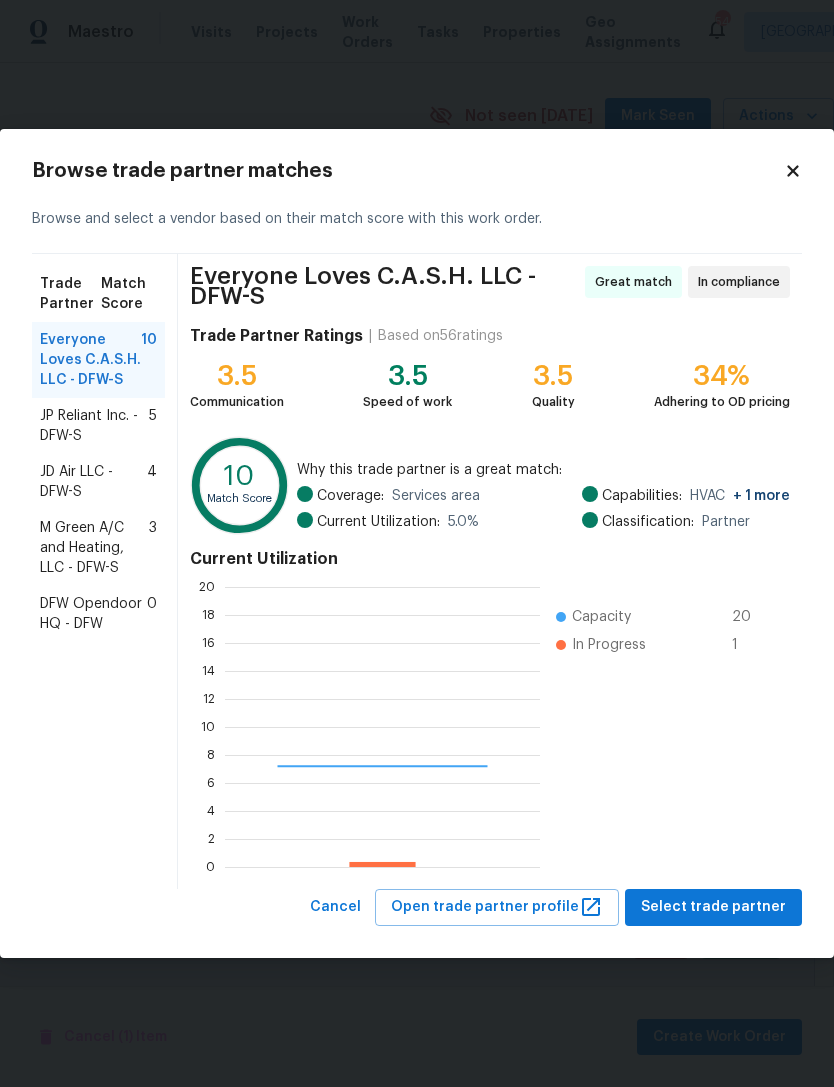 scroll, scrollTop: 2, scrollLeft: 2, axis: both 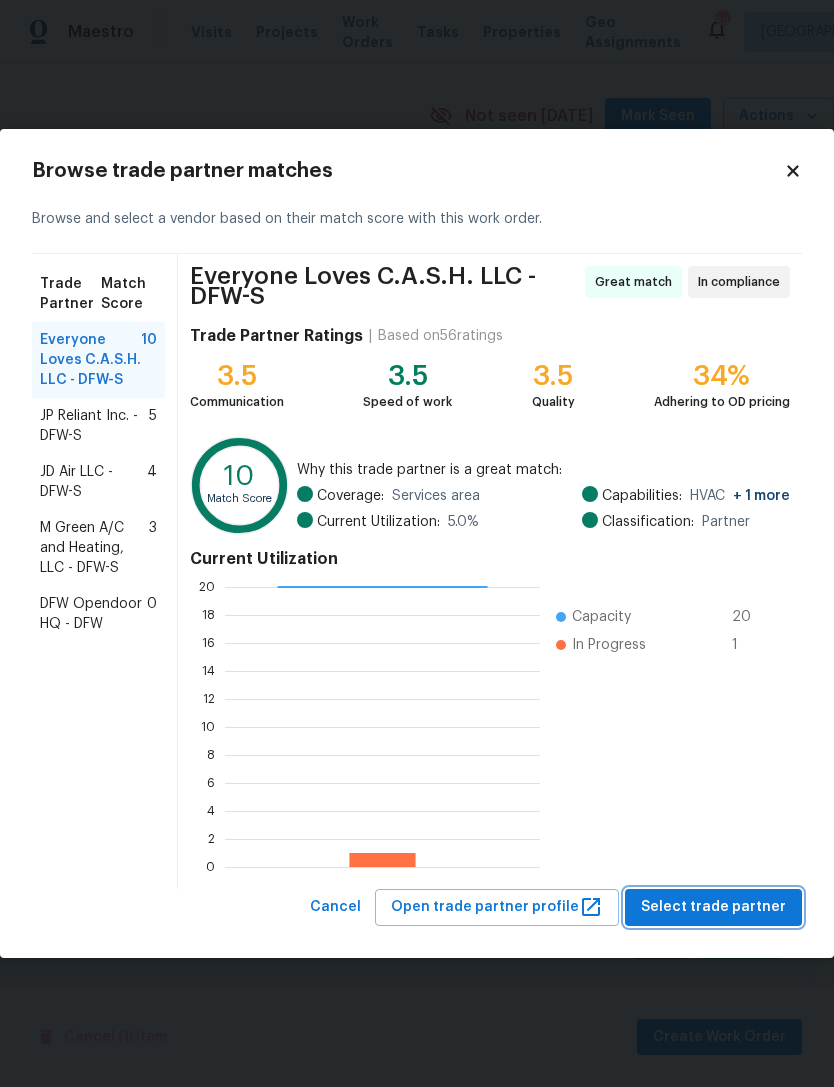 click on "Select trade partner" at bounding box center [713, 907] 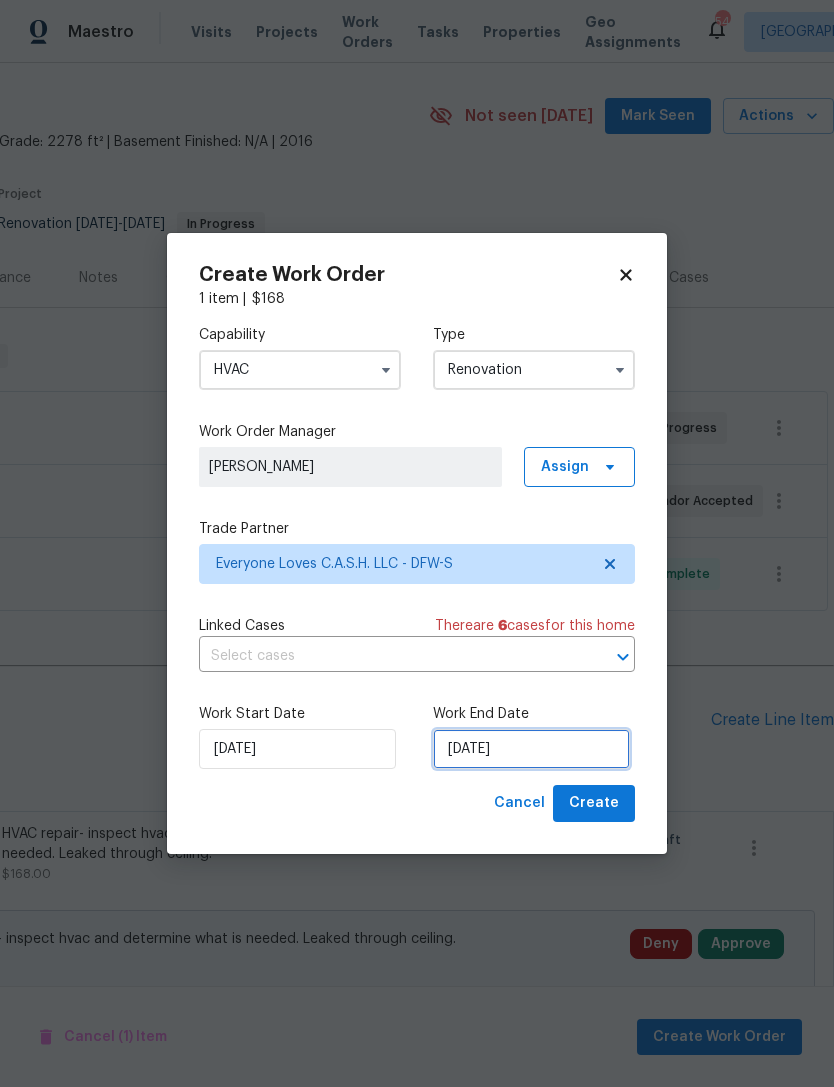 click on "7/22/2025" at bounding box center [531, 749] 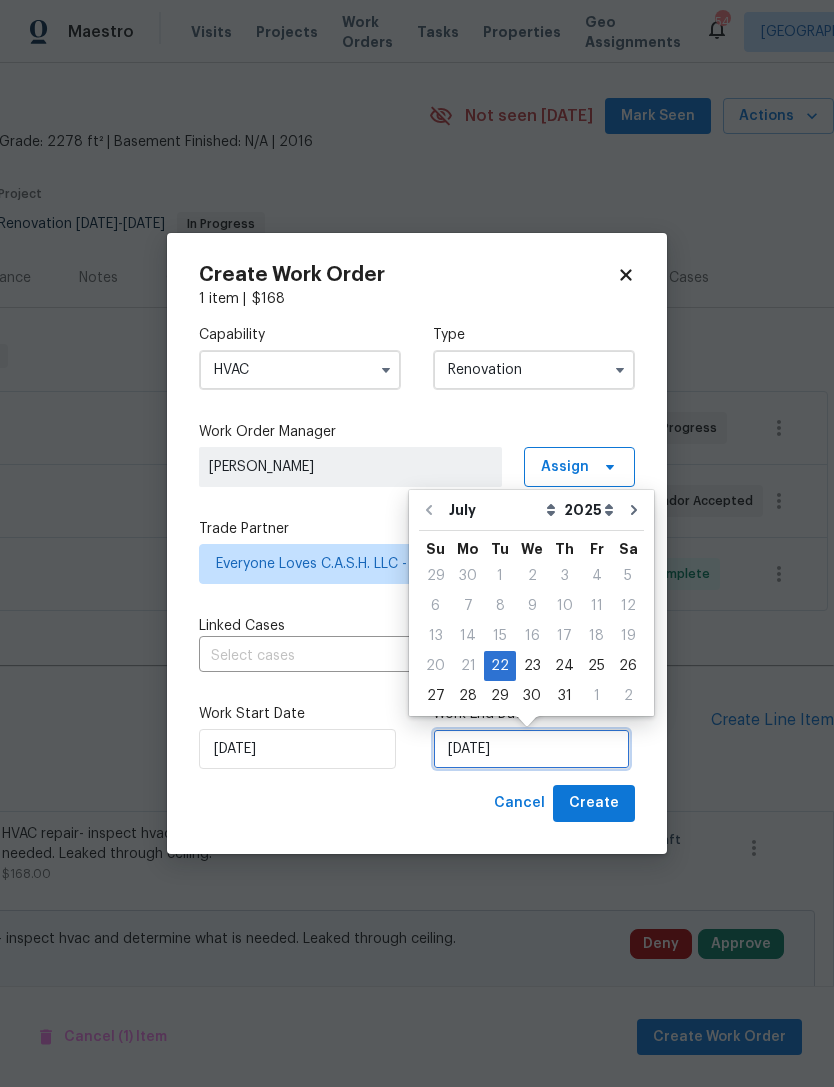 scroll, scrollTop: 37, scrollLeft: 0, axis: vertical 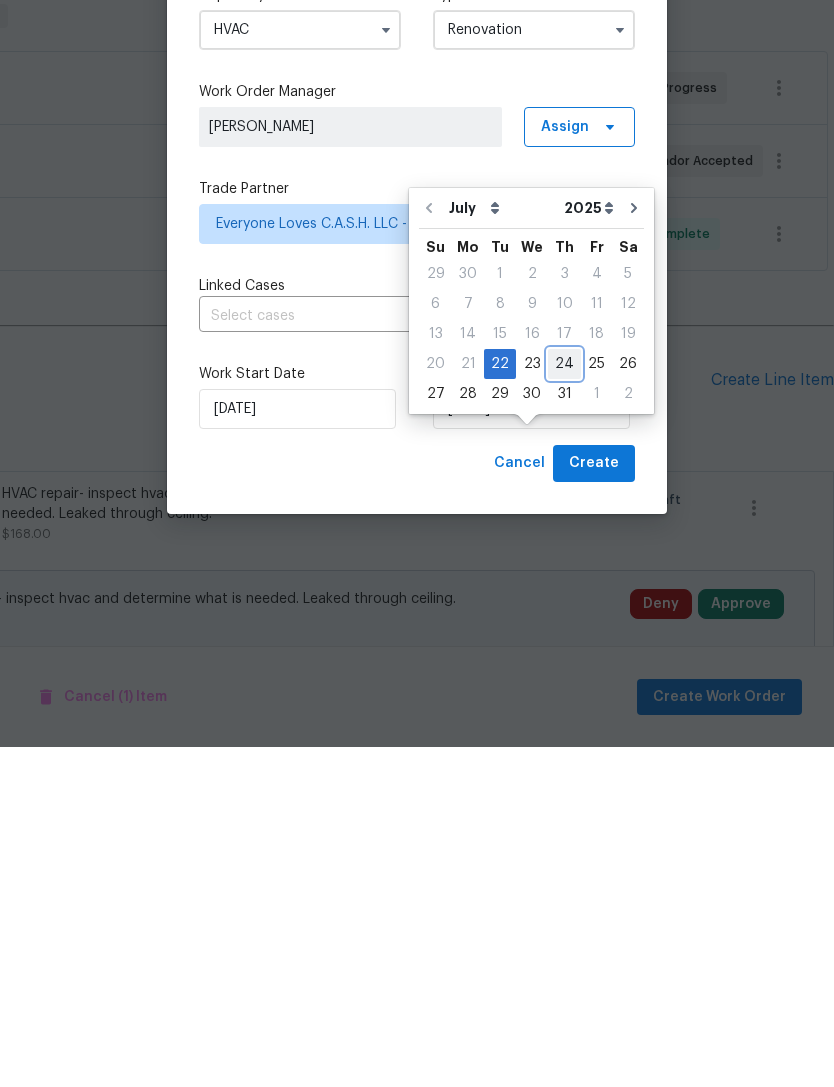 click on "24" at bounding box center (564, 704) 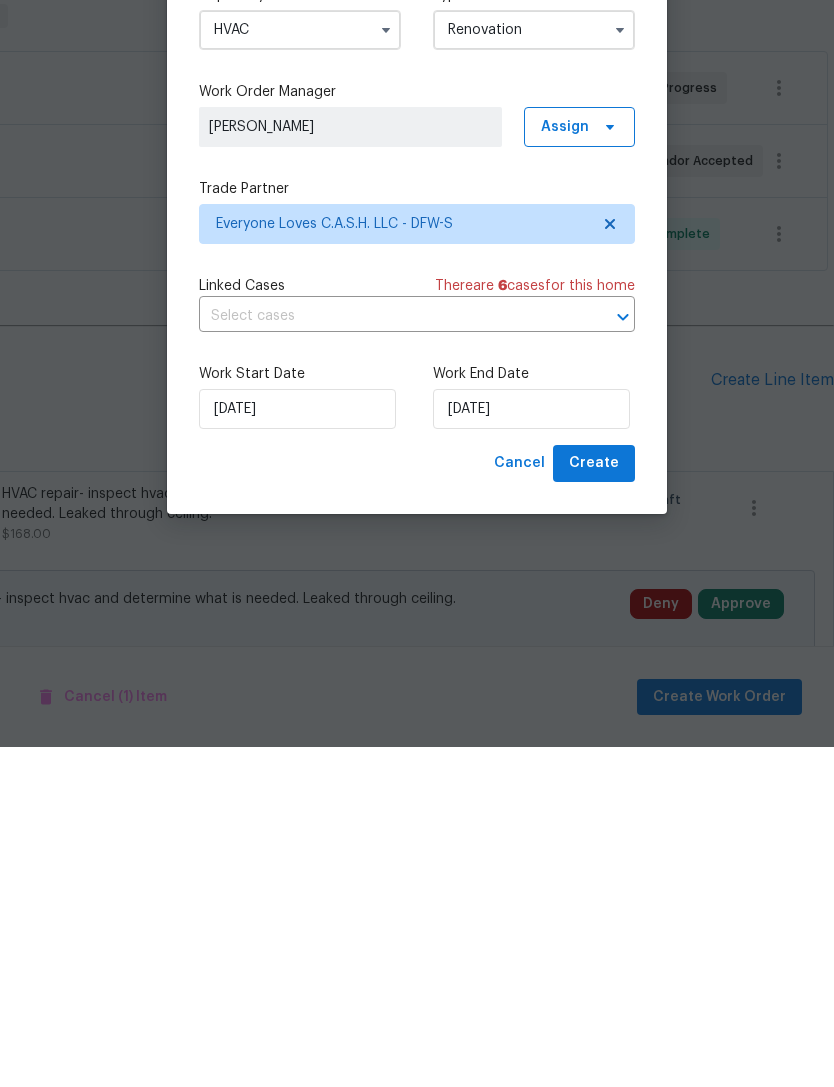 scroll, scrollTop: 64, scrollLeft: 0, axis: vertical 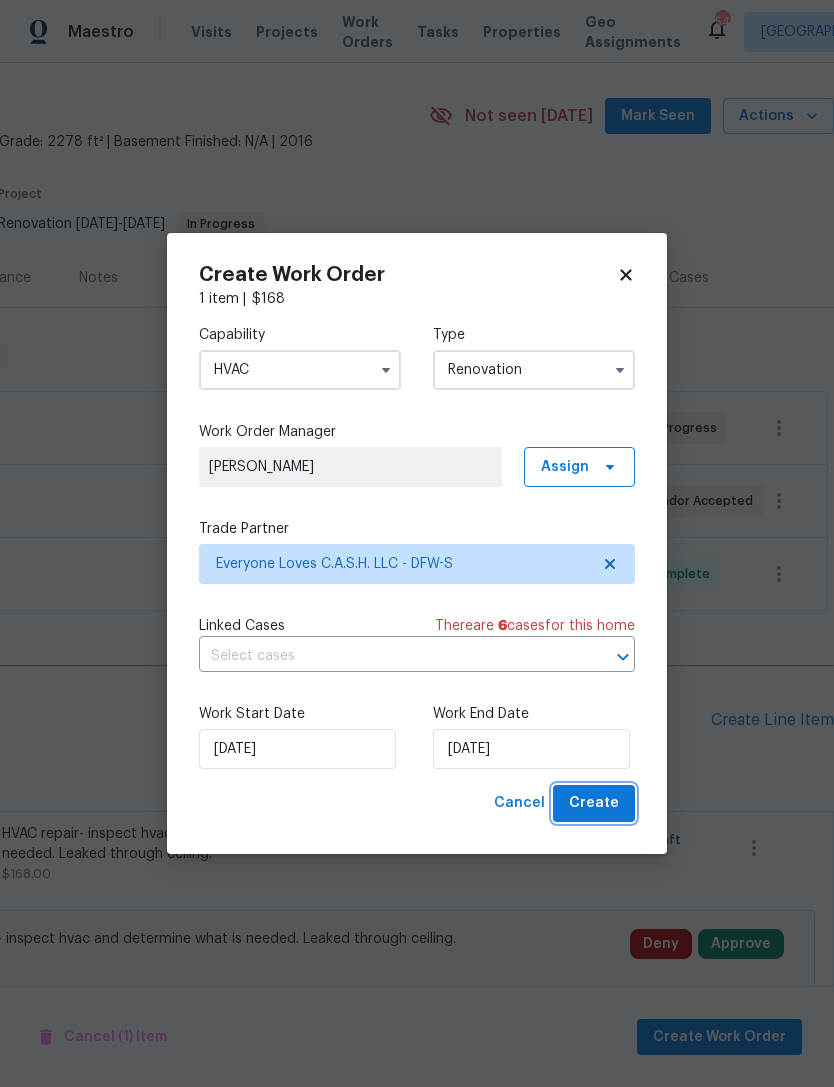 click on "Create" at bounding box center [594, 803] 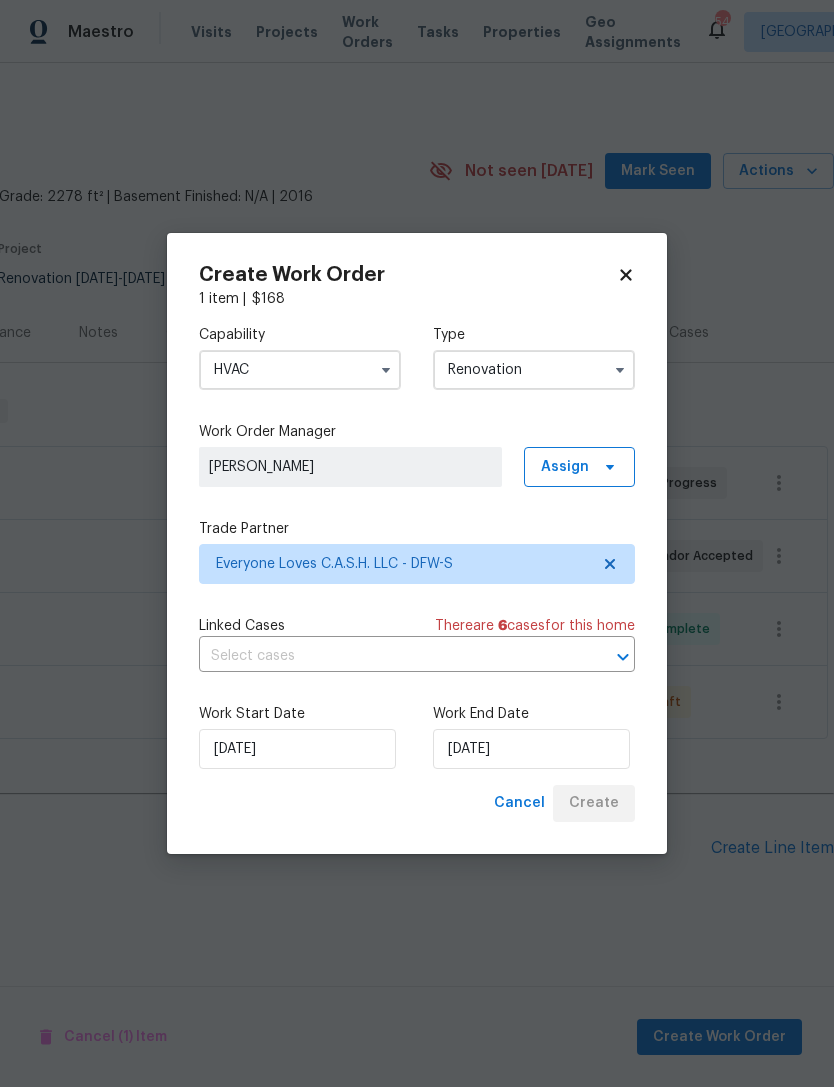 scroll, scrollTop: 0, scrollLeft: 0, axis: both 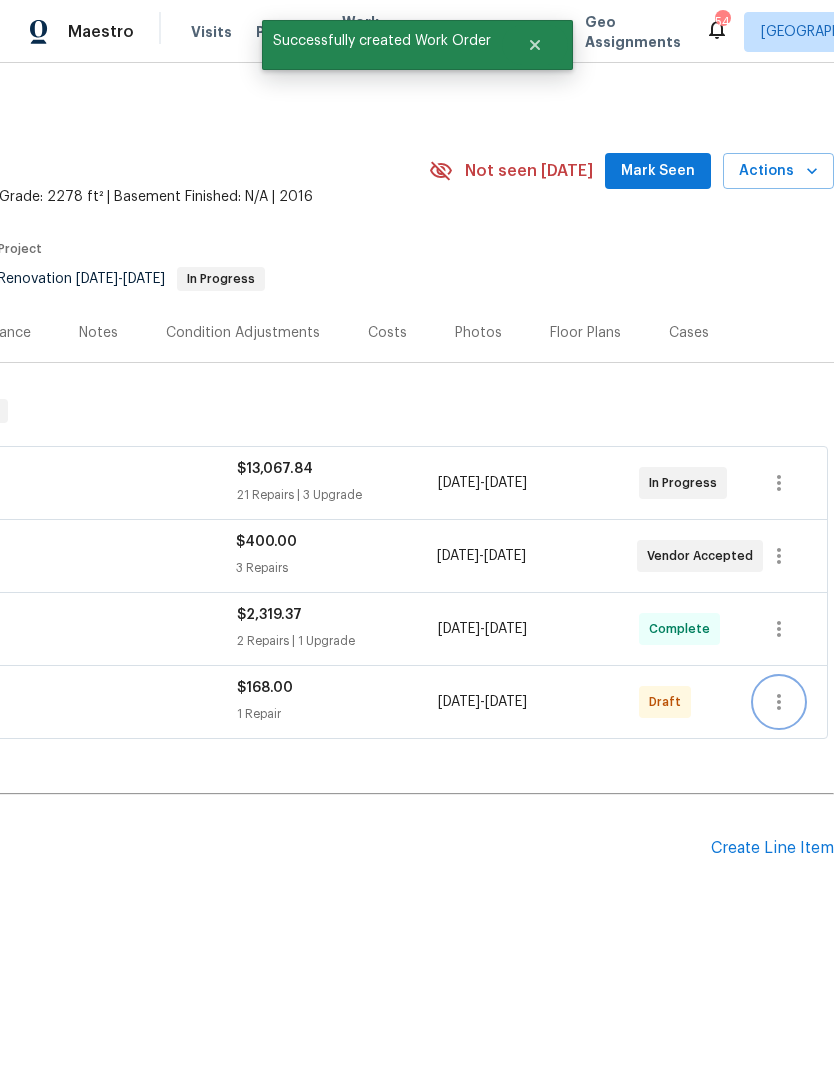 click 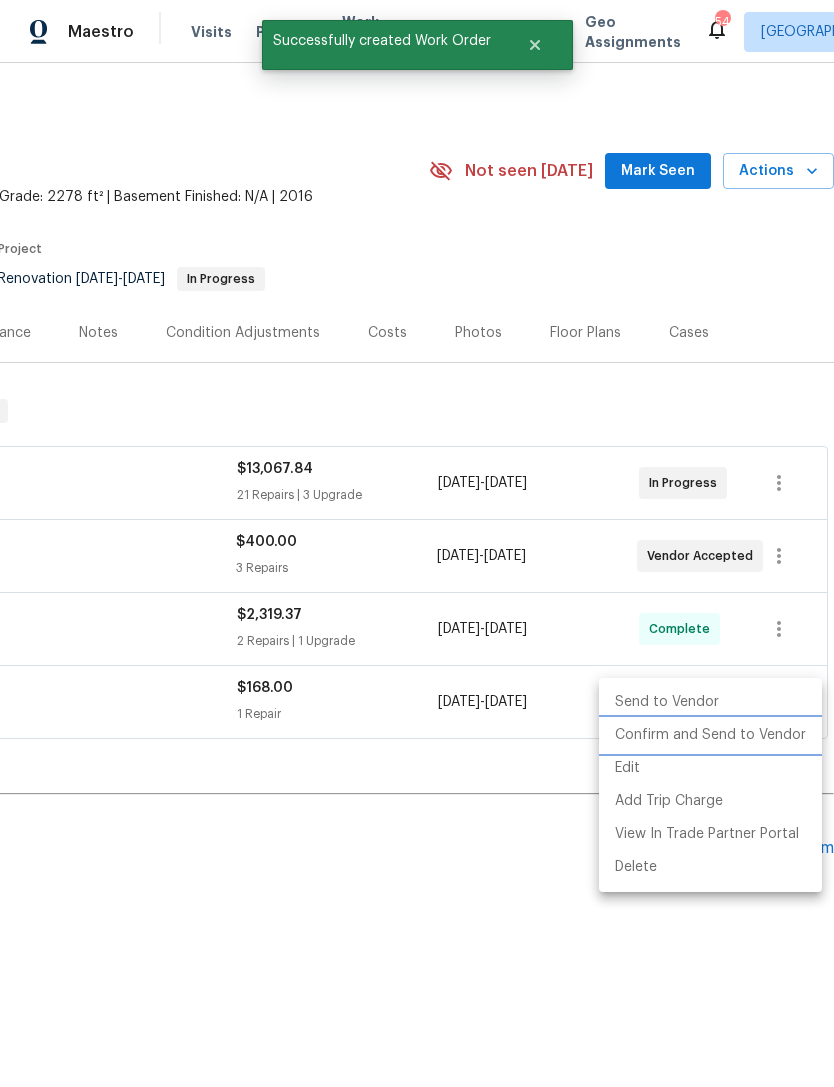 click on "Confirm and Send to Vendor" at bounding box center [710, 735] 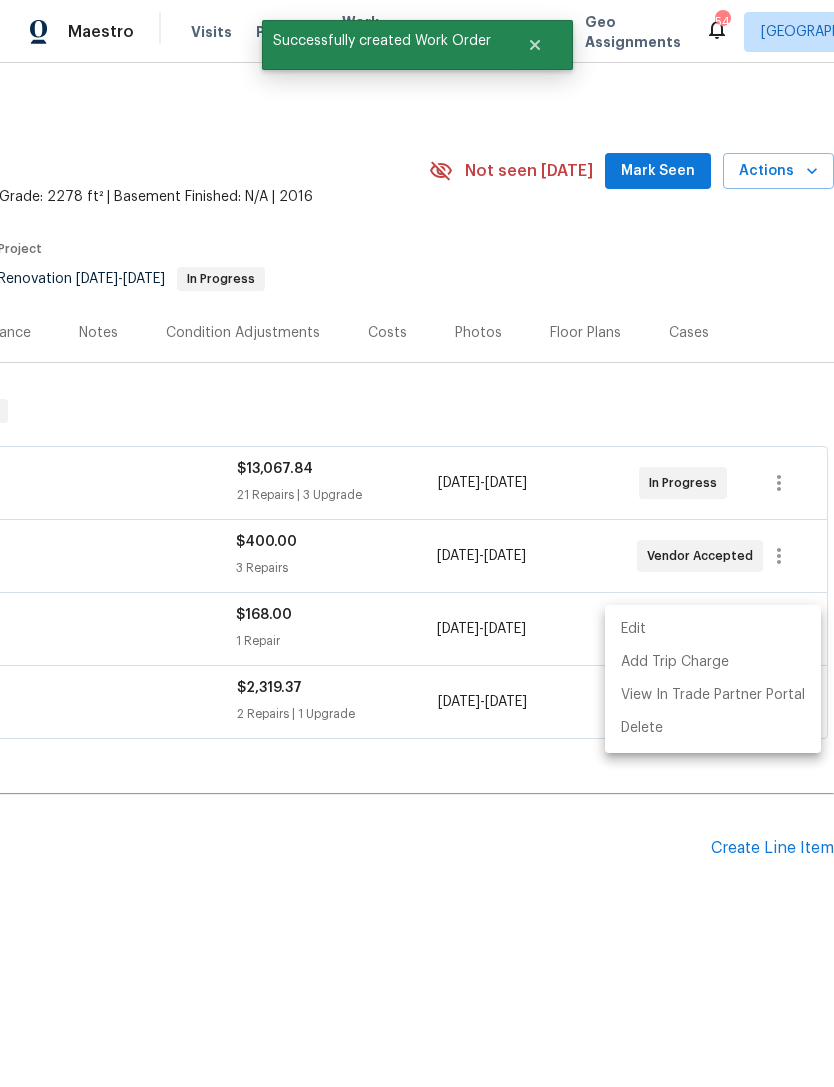 click at bounding box center (417, 543) 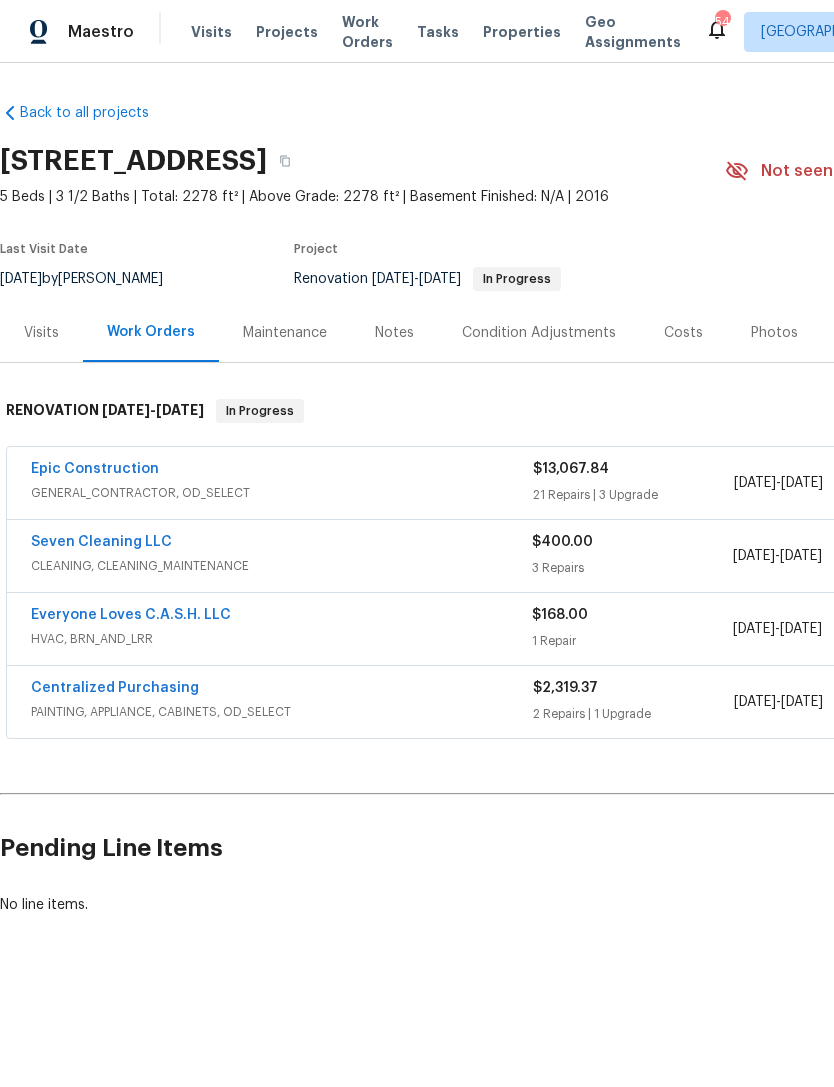 scroll, scrollTop: 0, scrollLeft: 0, axis: both 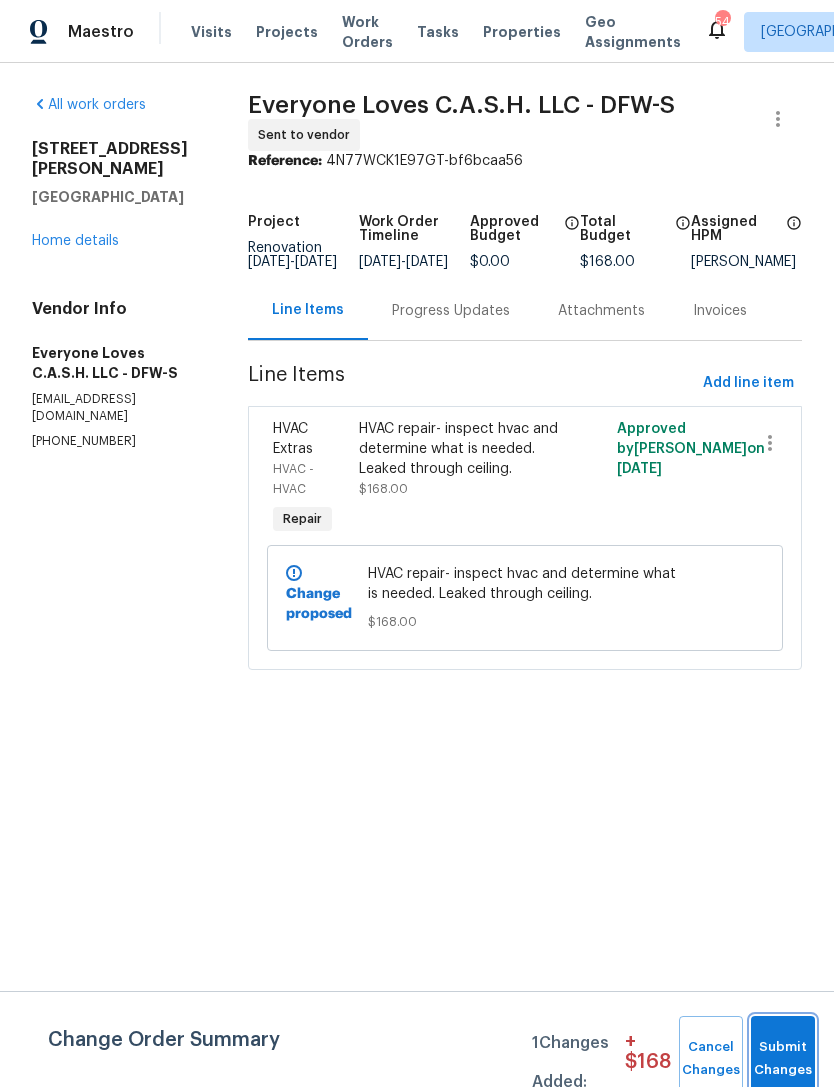 click on "Submit Changes" at bounding box center [783, 1059] 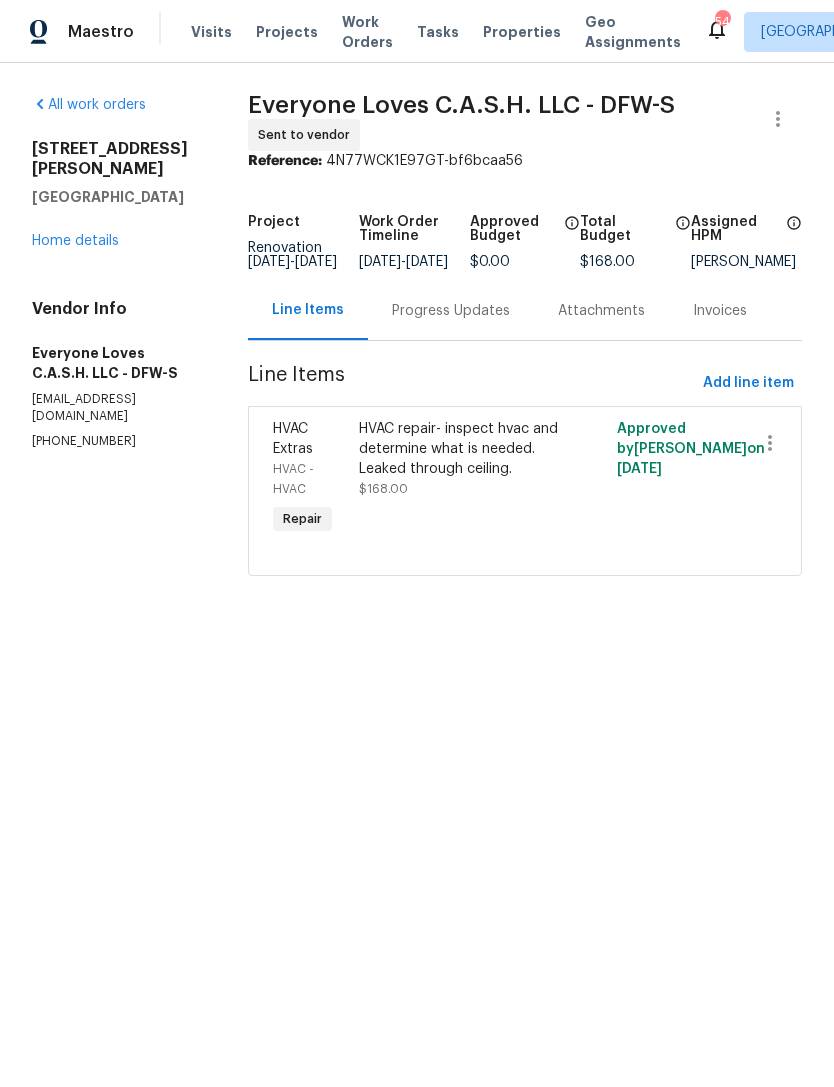 click on "Home details" at bounding box center (75, 241) 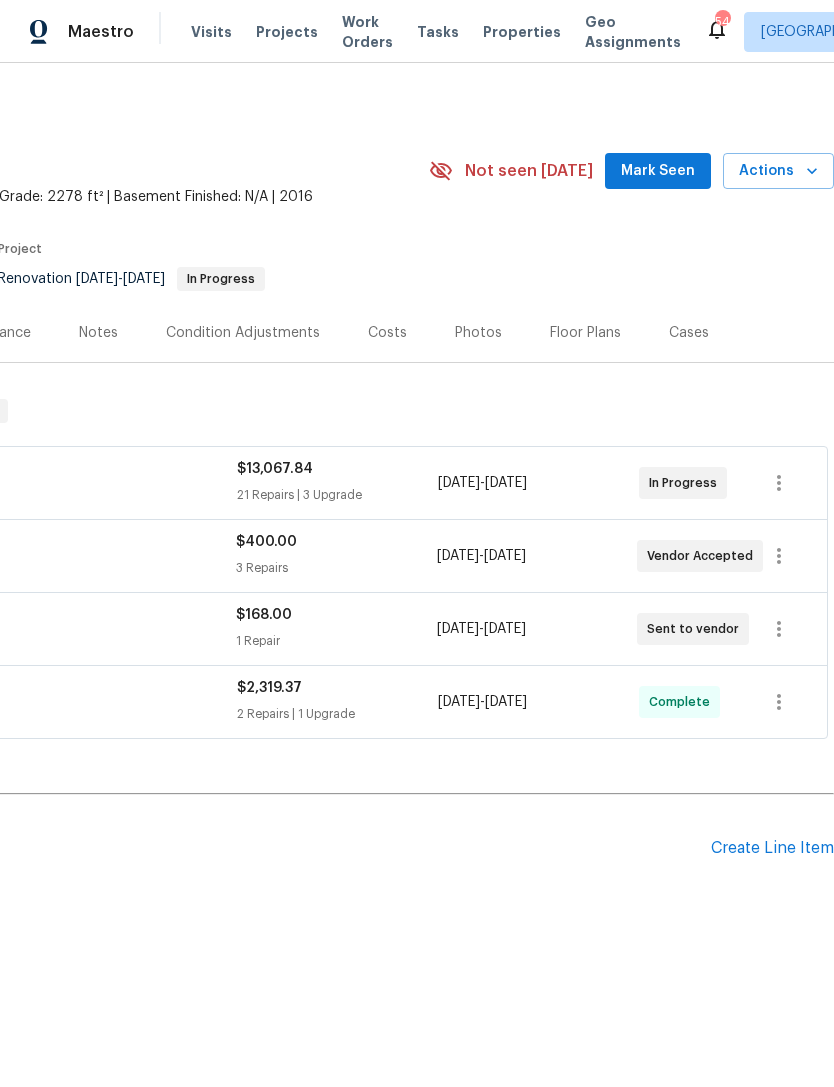 click on "Mark Seen" at bounding box center (658, 171) 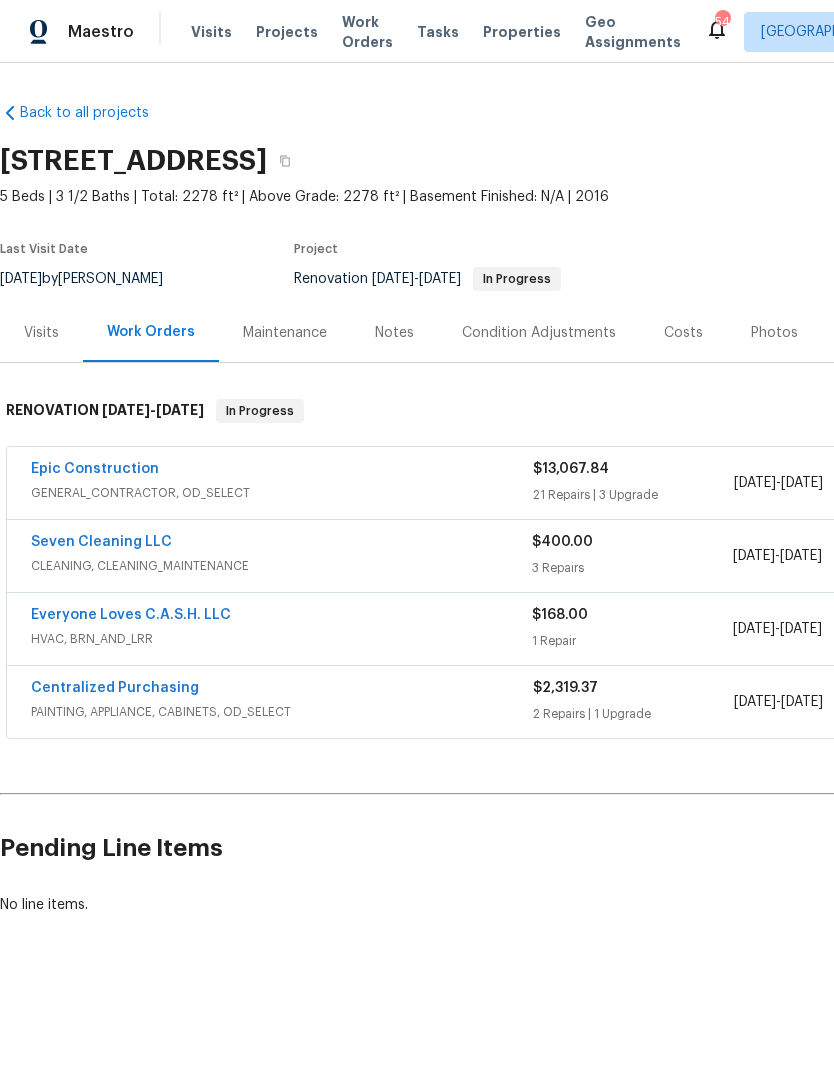 scroll, scrollTop: 0, scrollLeft: 0, axis: both 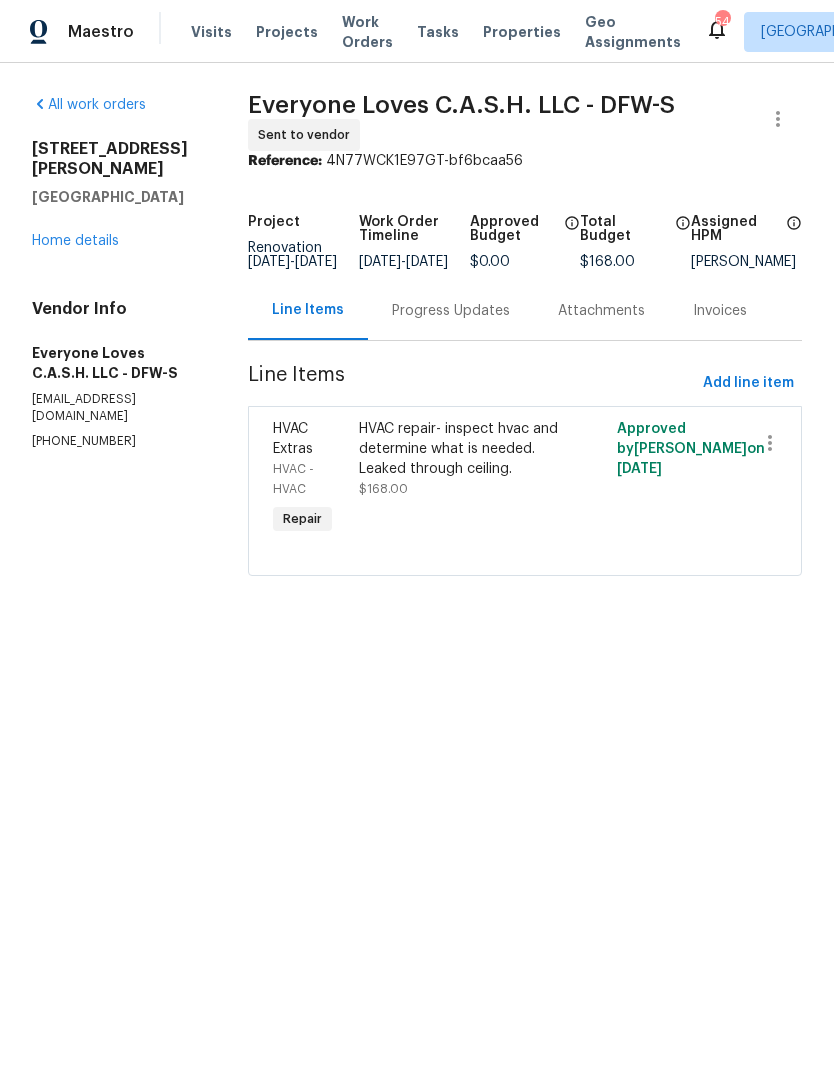 click on "Progress Updates" at bounding box center (451, 311) 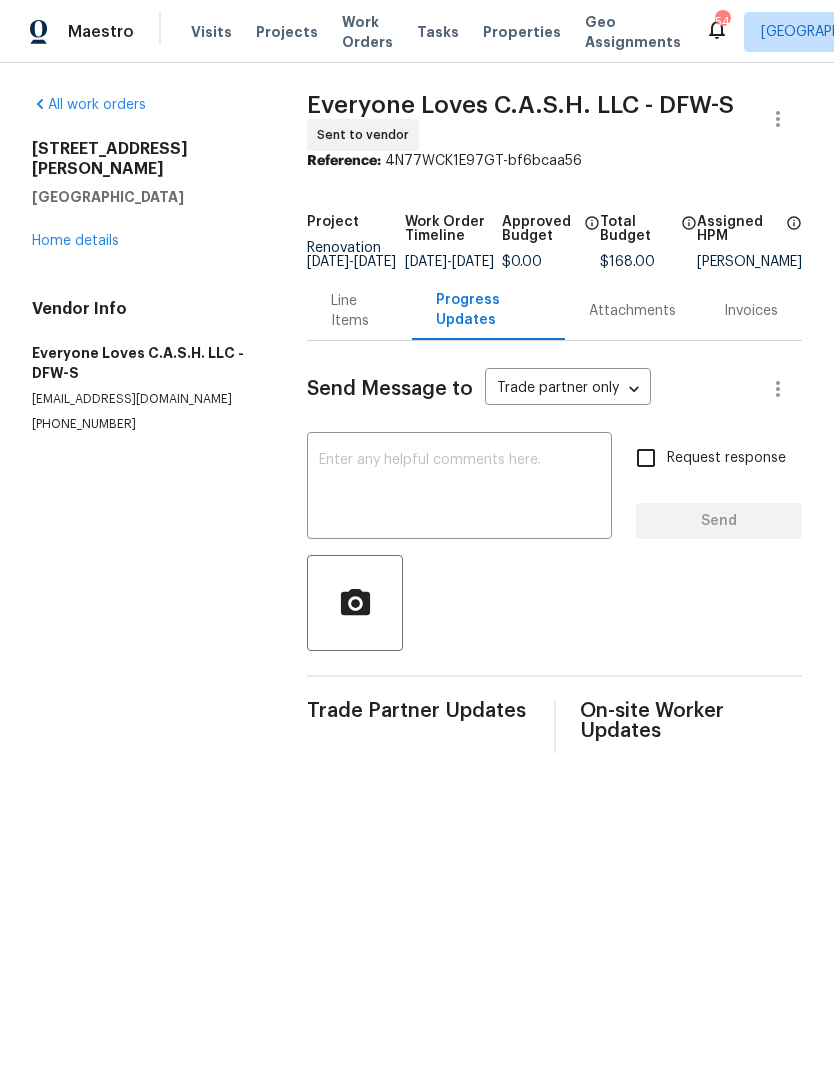 click at bounding box center (459, 488) 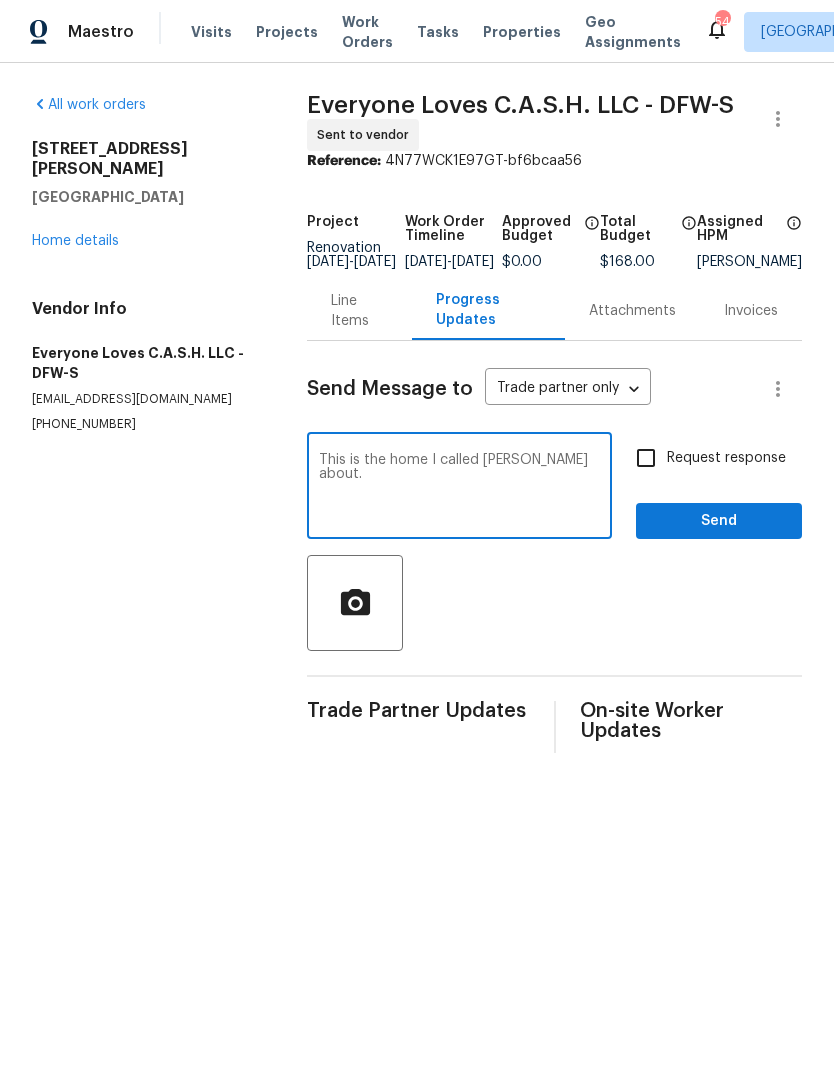 type on "This is the home I called glen about." 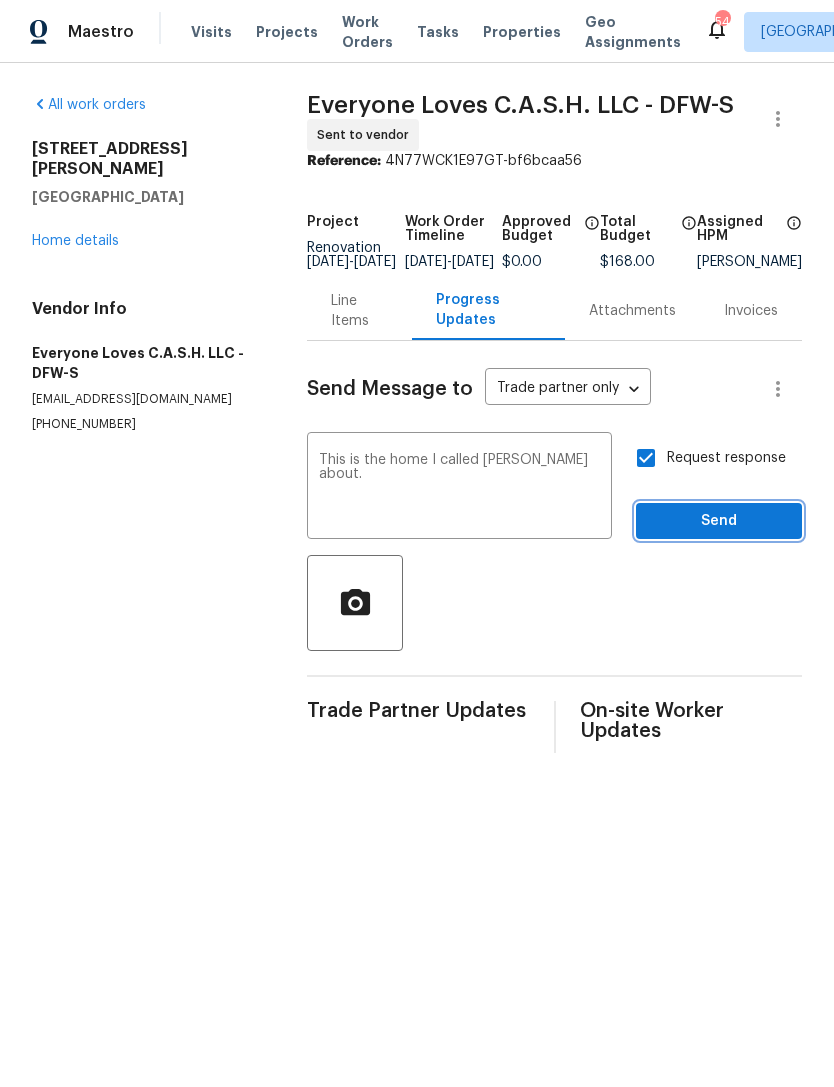 click on "Send" at bounding box center (719, 521) 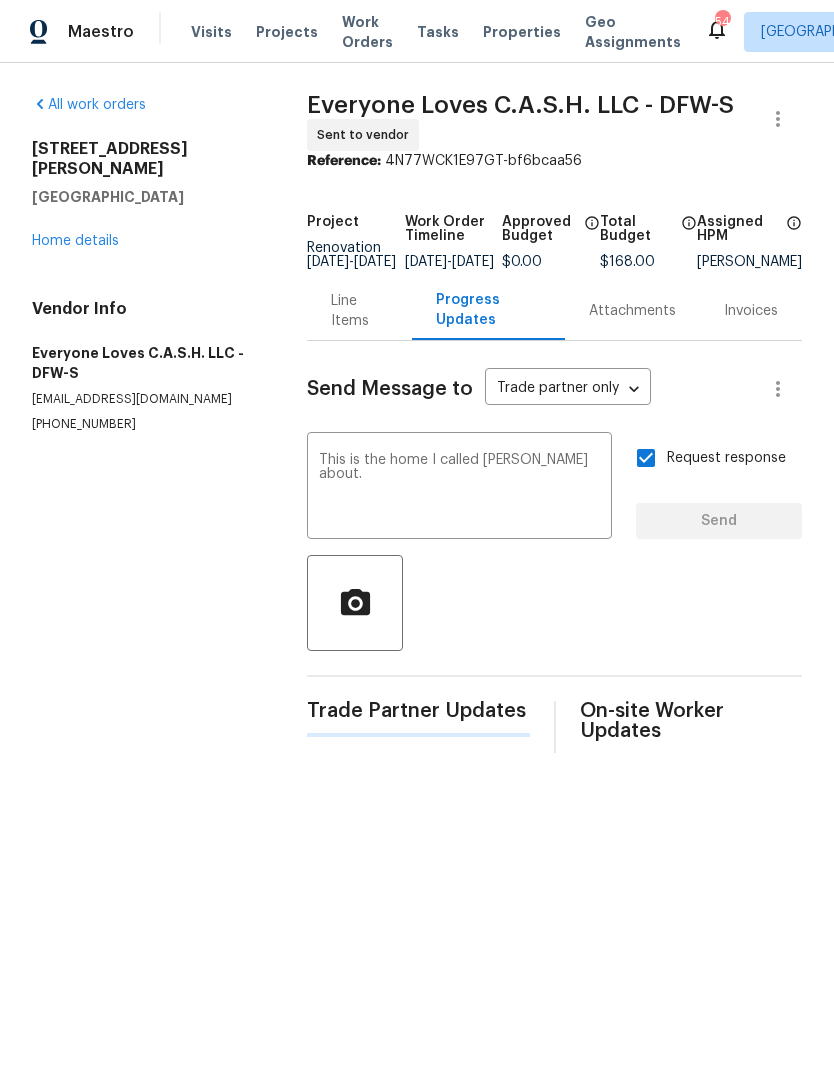 type 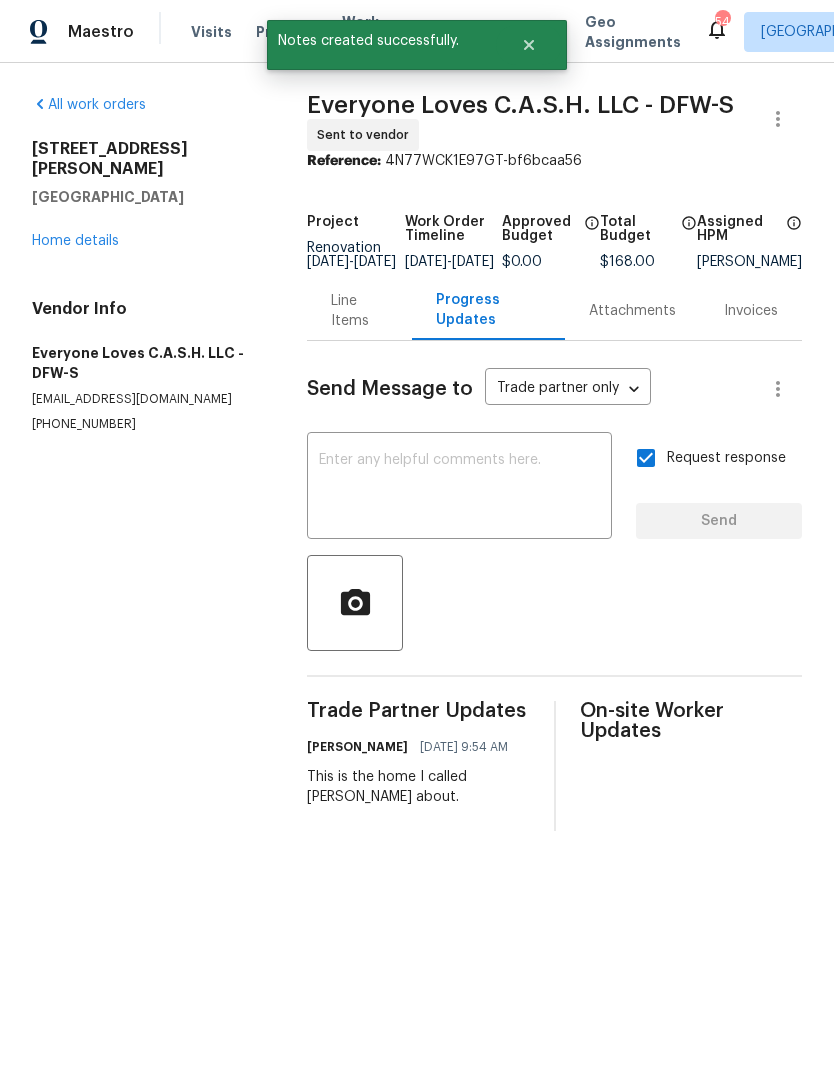 click on "Home details" at bounding box center [75, 241] 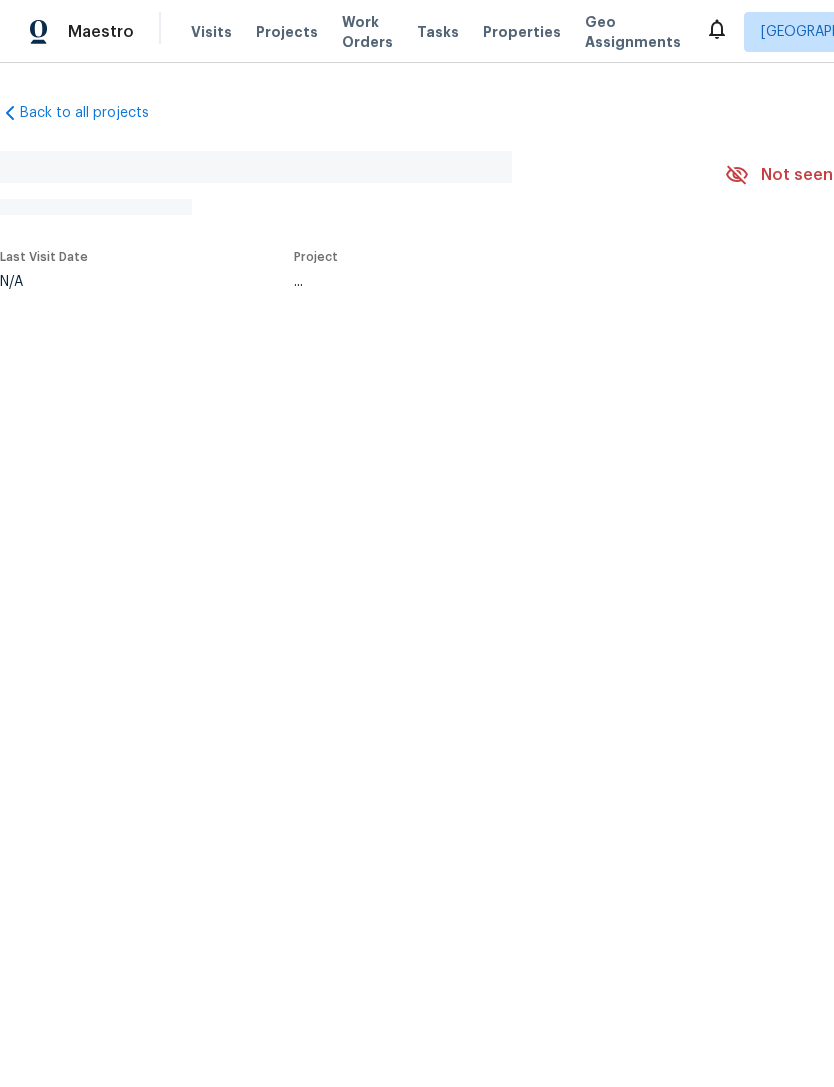 scroll, scrollTop: 0, scrollLeft: 0, axis: both 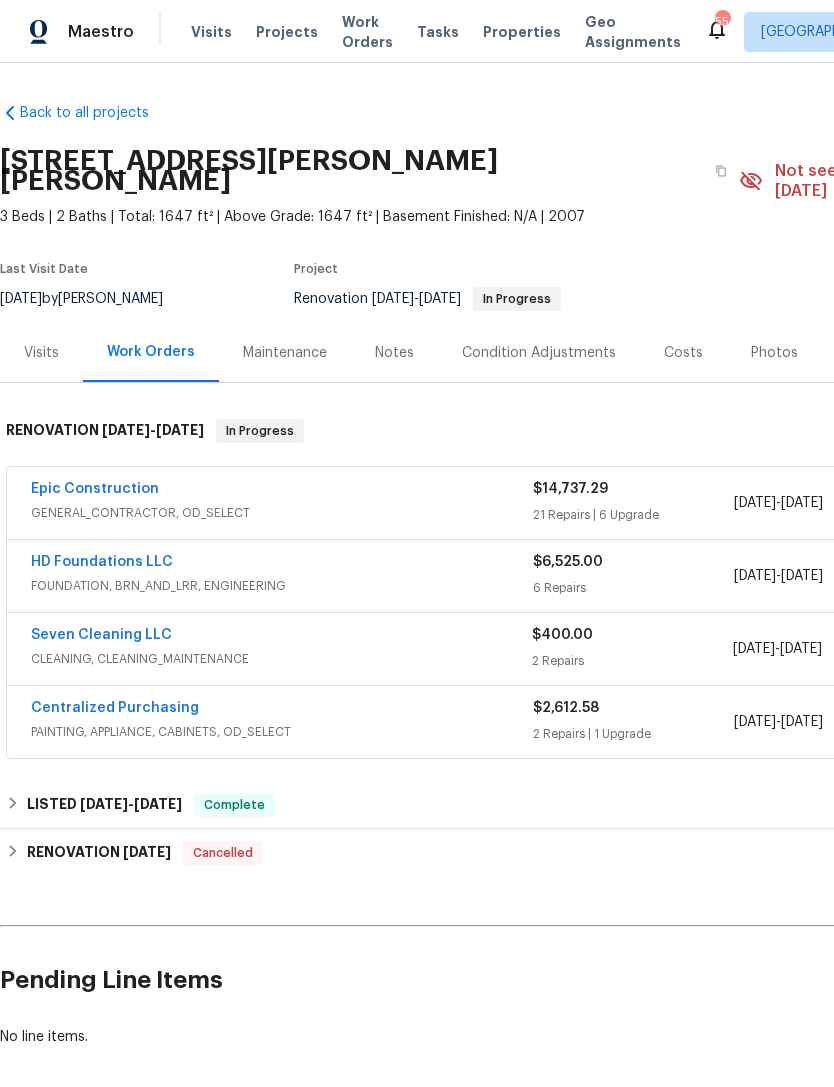click on "HD Foundations LLC" at bounding box center [102, 562] 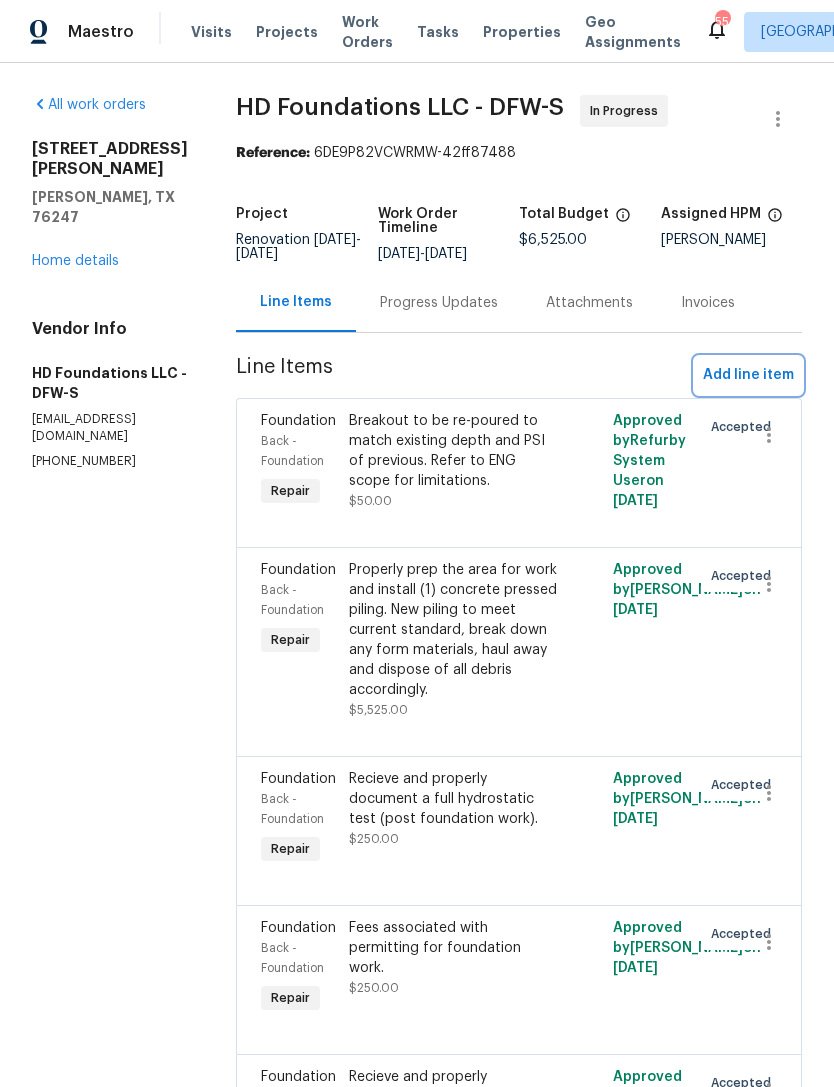 click on "Add line item" at bounding box center (748, 375) 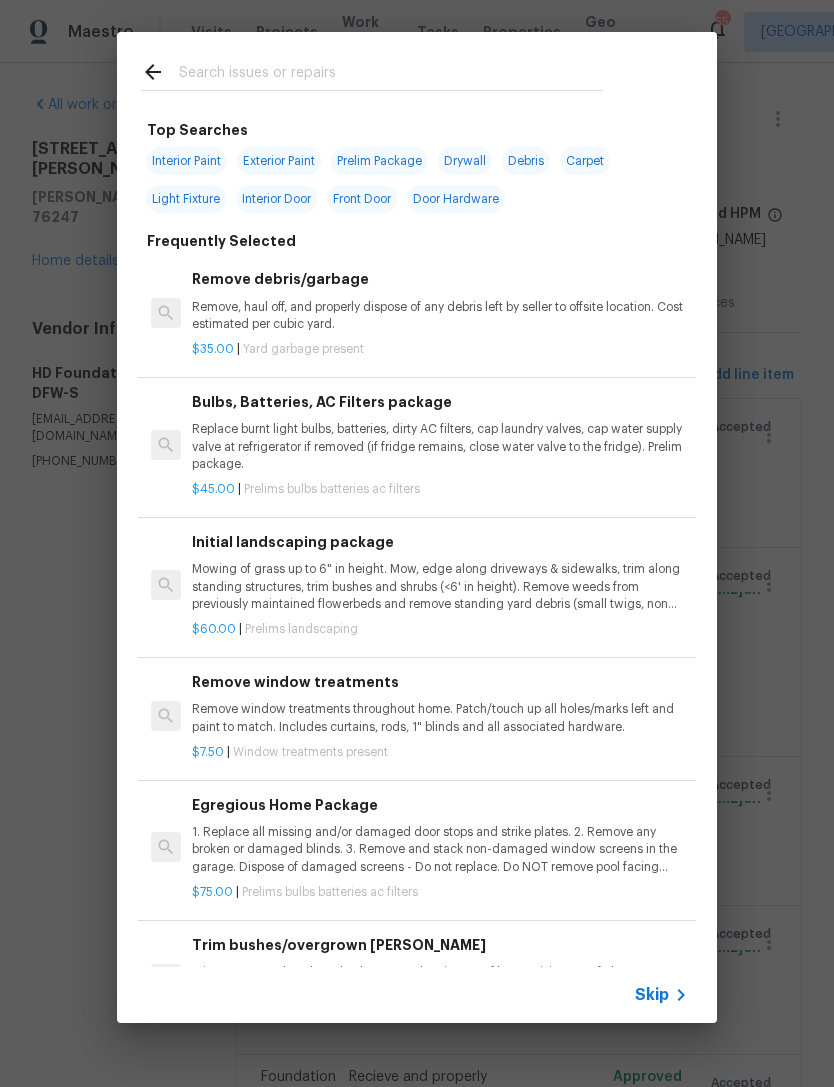 click at bounding box center [391, 75] 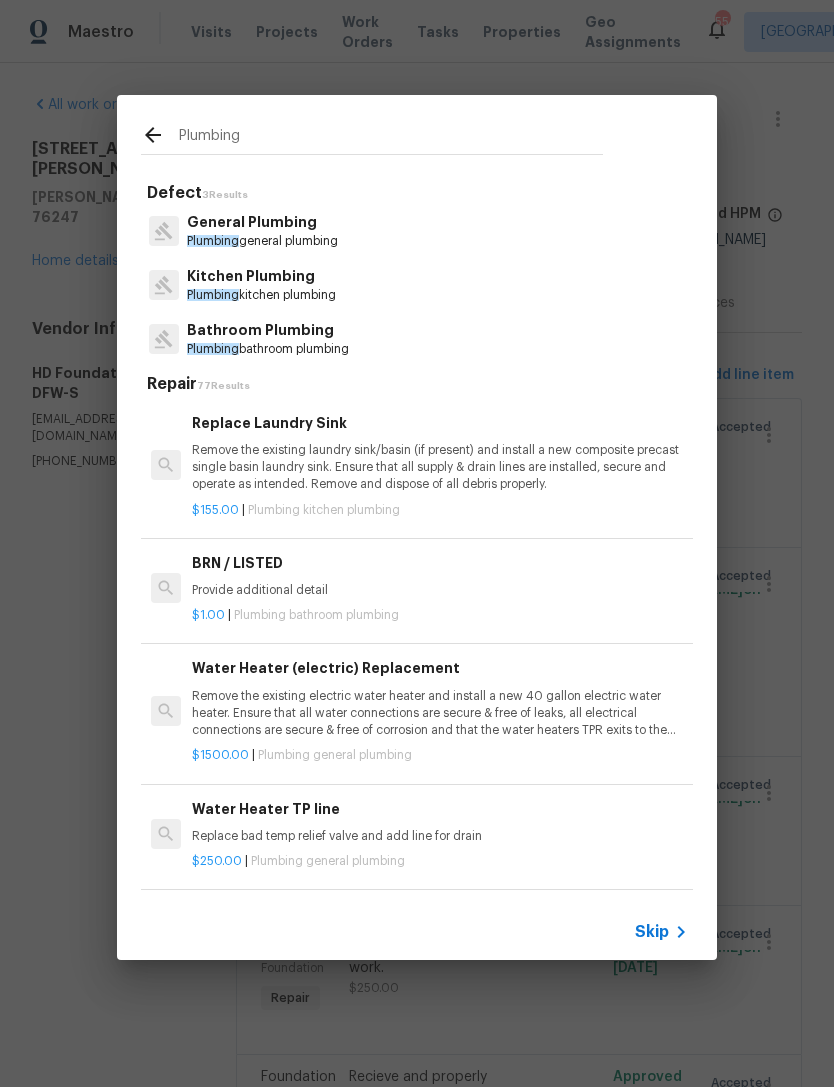 type on "Plumbing" 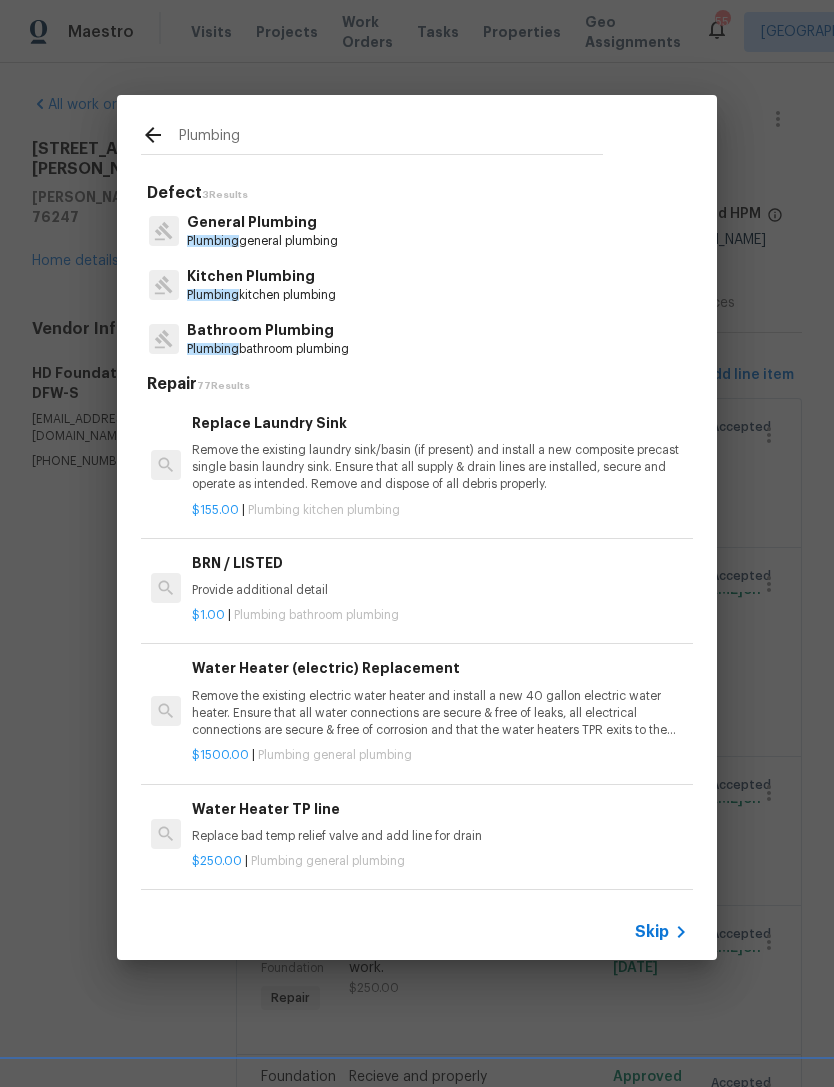 click on "General Plumbing Plumbing  general plumbing" at bounding box center [417, 231] 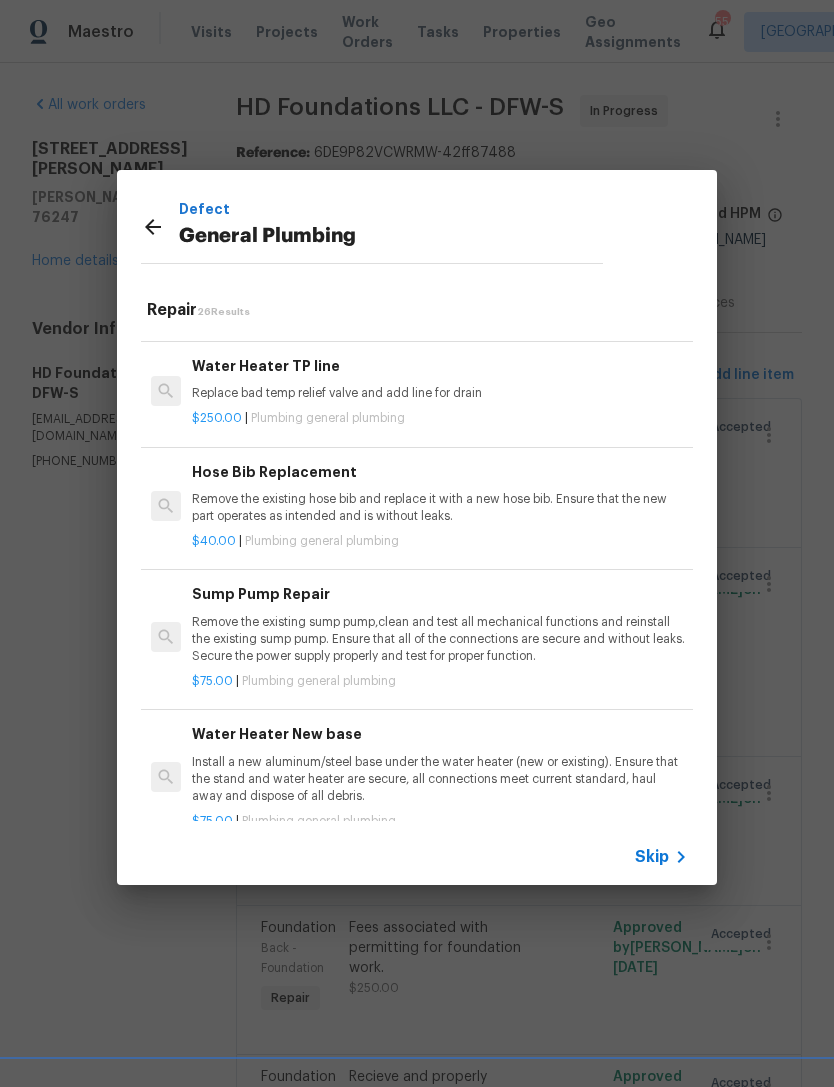 scroll, scrollTop: 123, scrollLeft: 0, axis: vertical 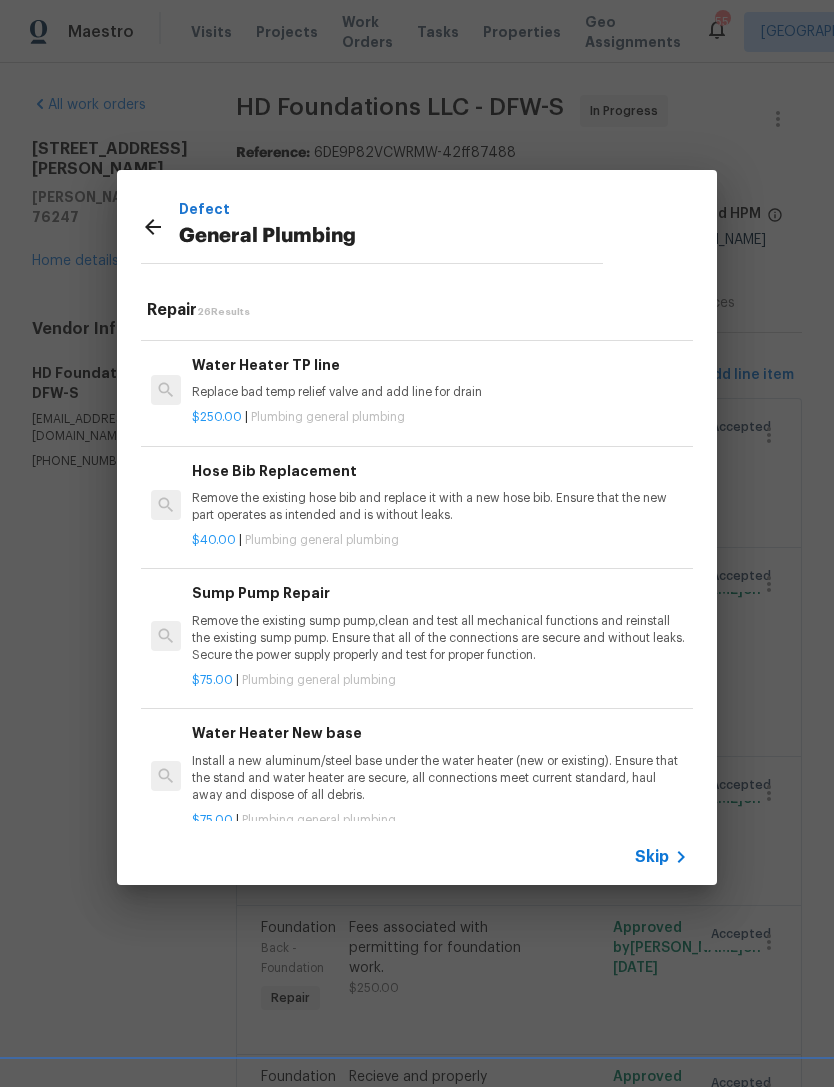 click on "Remove the existing hose bib and replace it with a new hose bib. Ensure that the new part operates as intended and is without leaks." at bounding box center (440, 507) 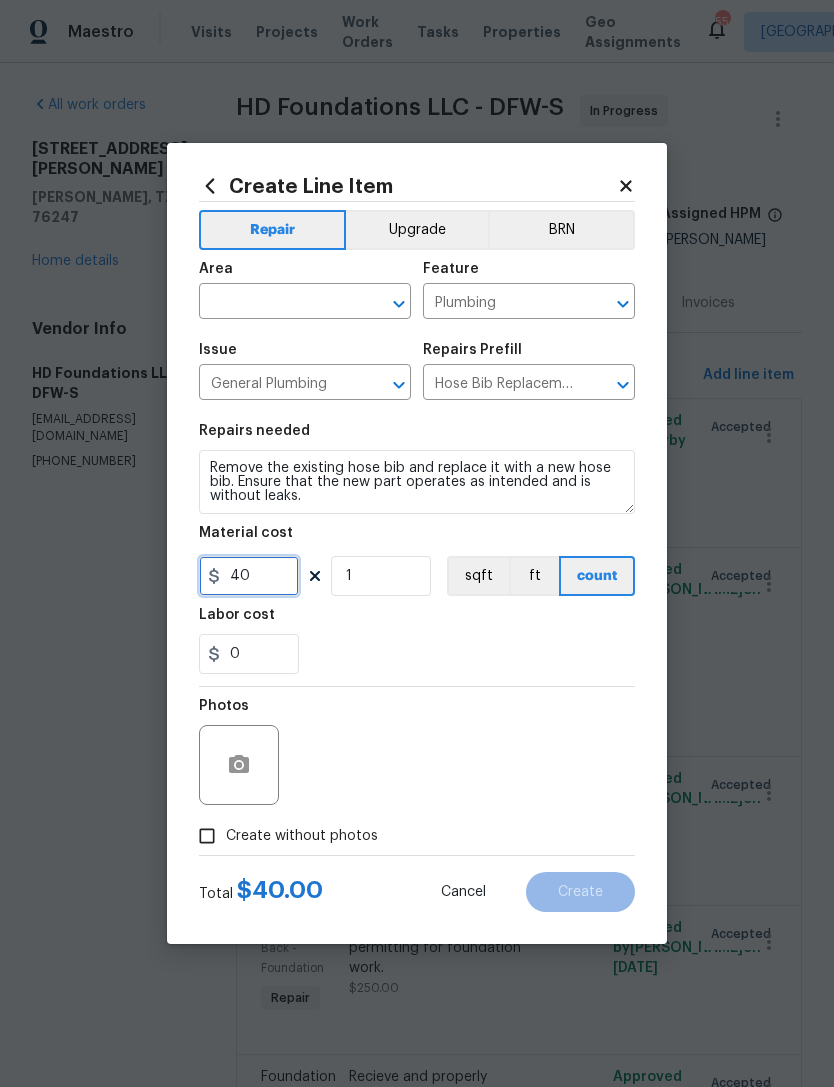 click on "40" at bounding box center (249, 576) 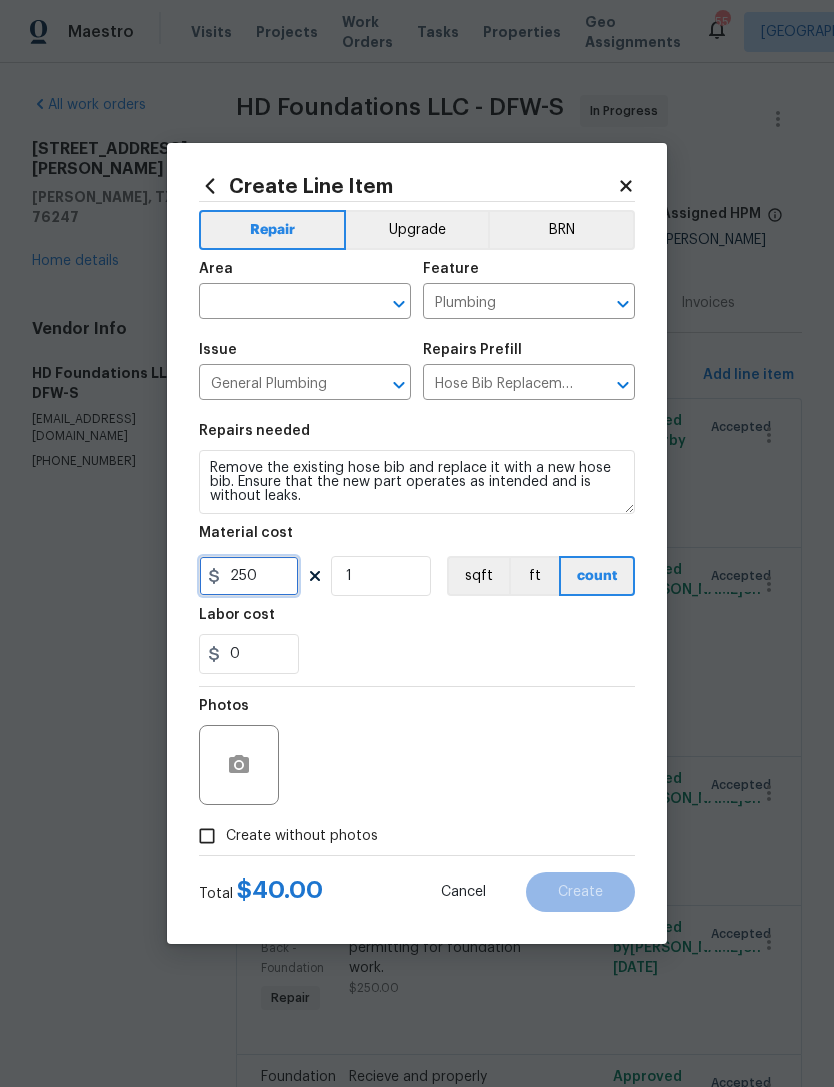 type on "250" 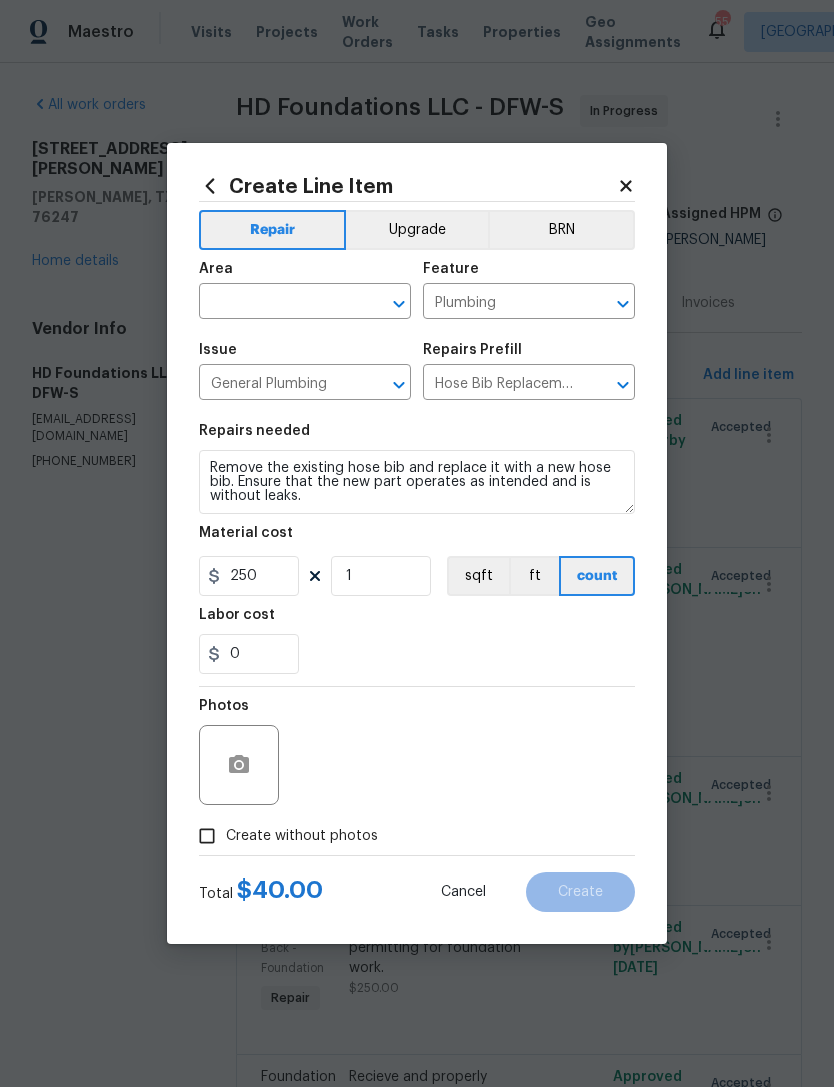 click at bounding box center (277, 303) 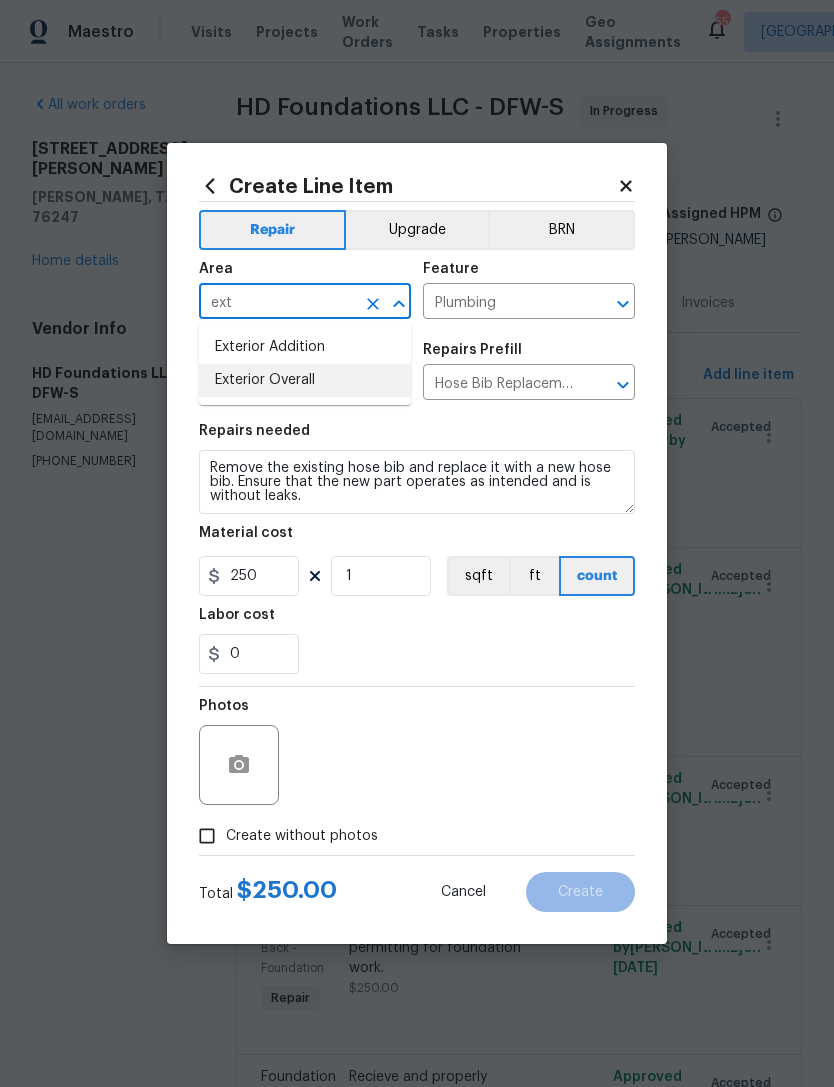 click on "Exterior Overall" at bounding box center (305, 380) 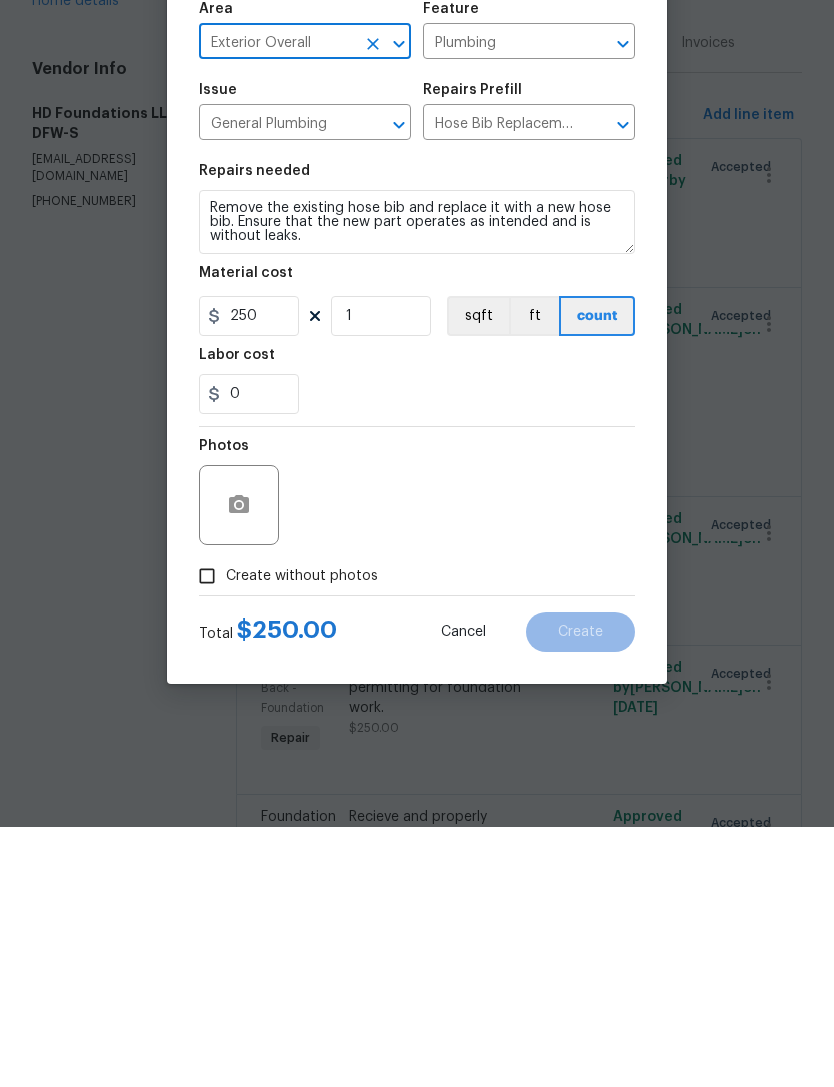 click on "Create without photos" at bounding box center [207, 836] 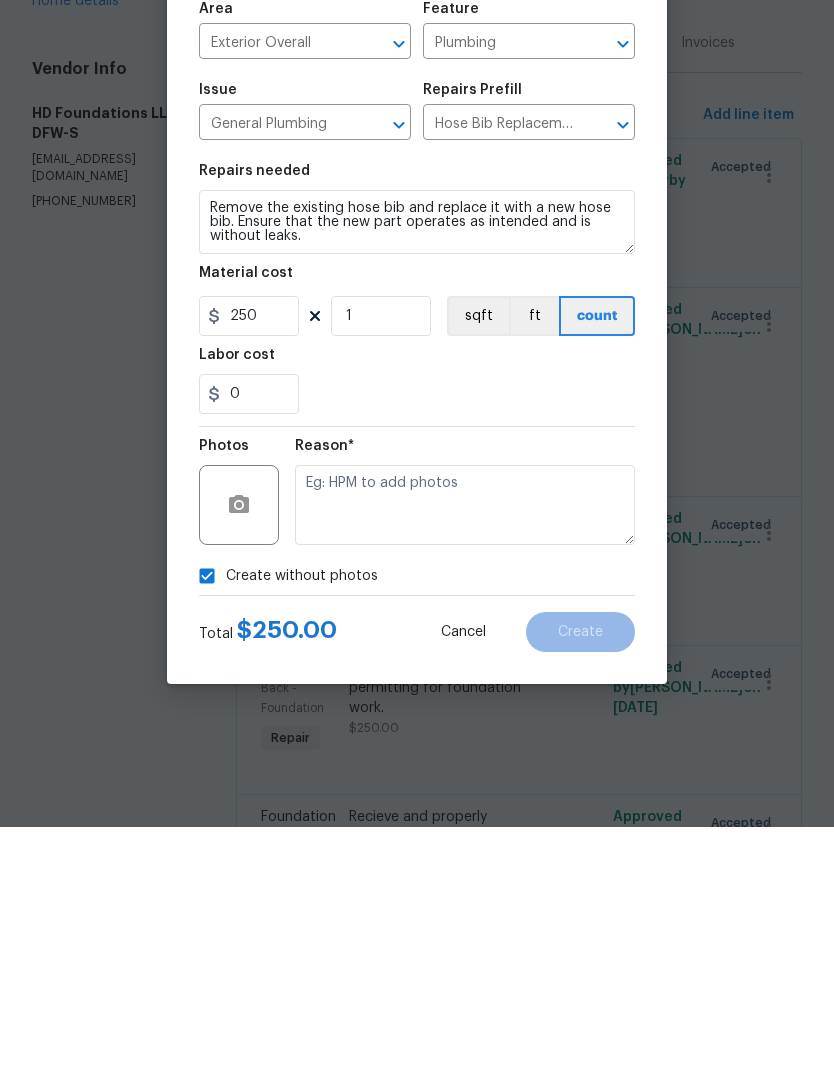 scroll, scrollTop: 64, scrollLeft: 0, axis: vertical 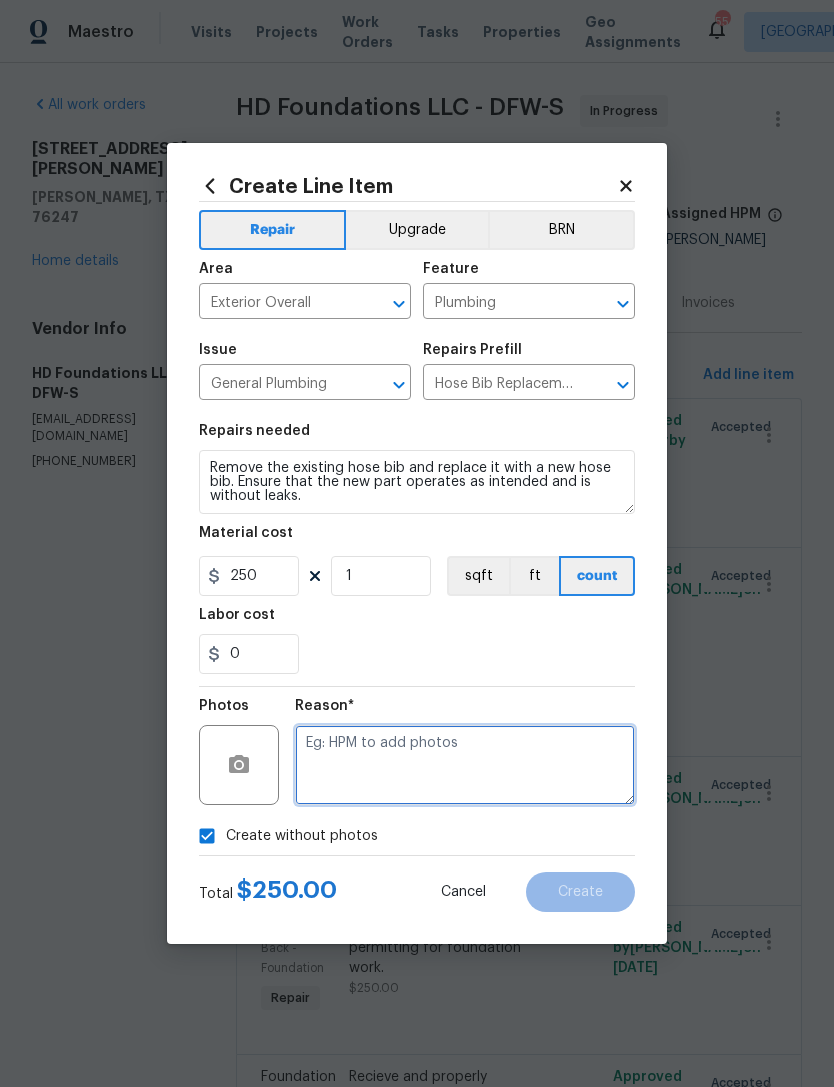 click at bounding box center (465, 765) 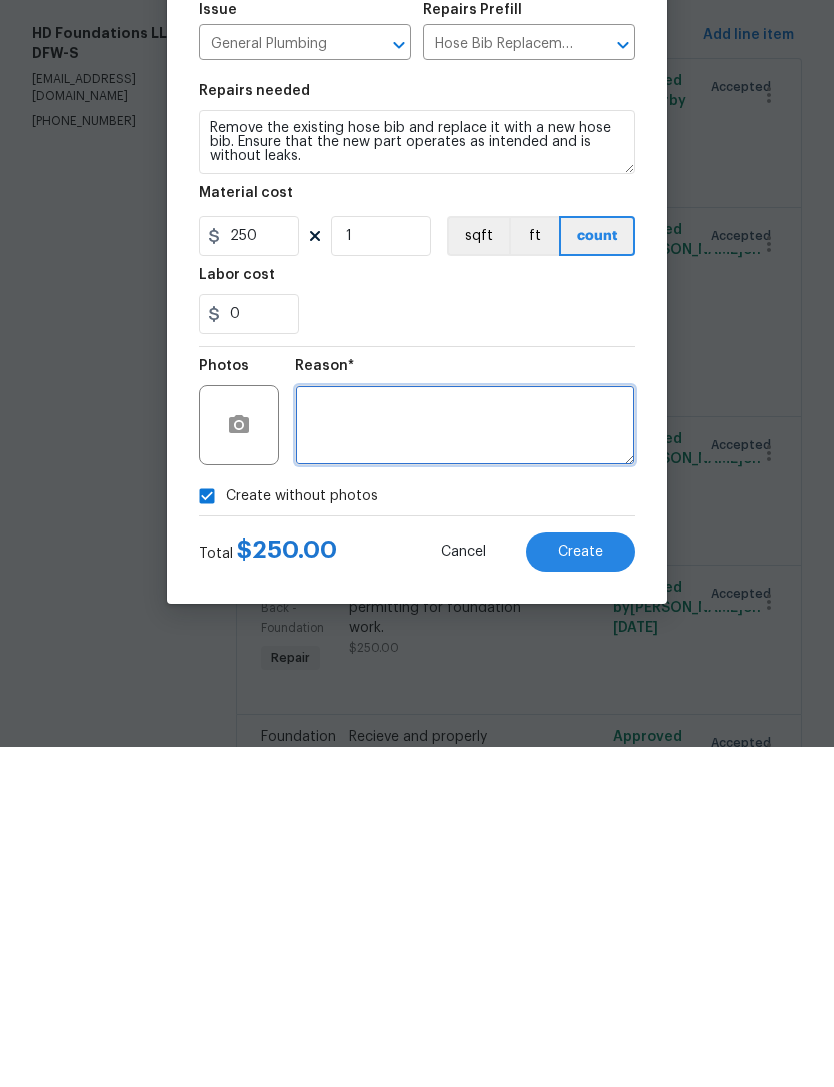 type 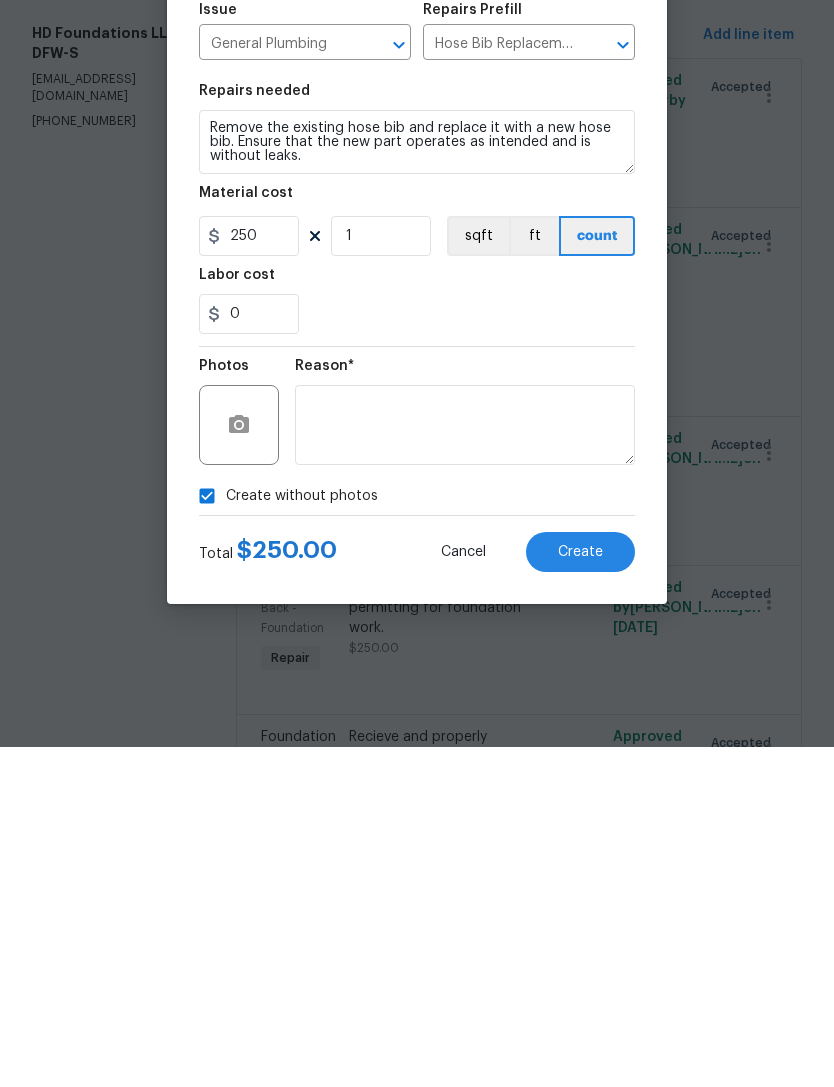 click on "Total   $ 250.00 Cancel Create" at bounding box center [417, 884] 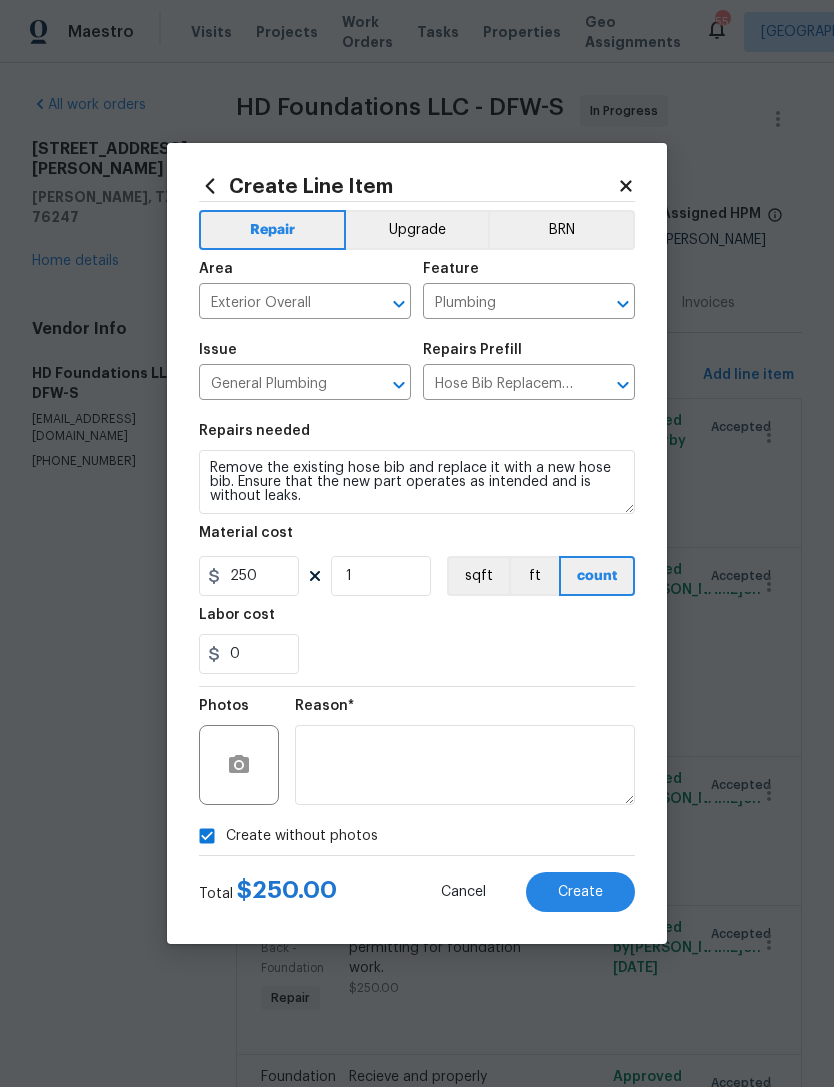 click on "Create" at bounding box center [580, 892] 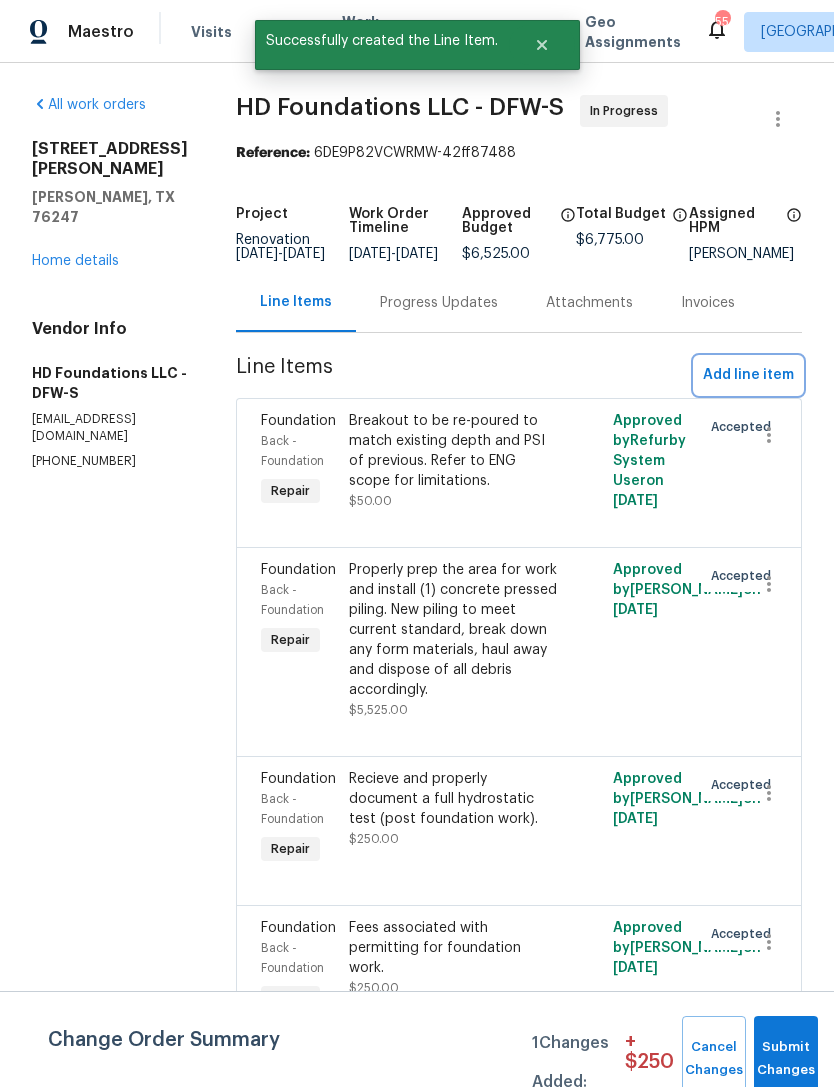 click on "Add line item" at bounding box center (748, 375) 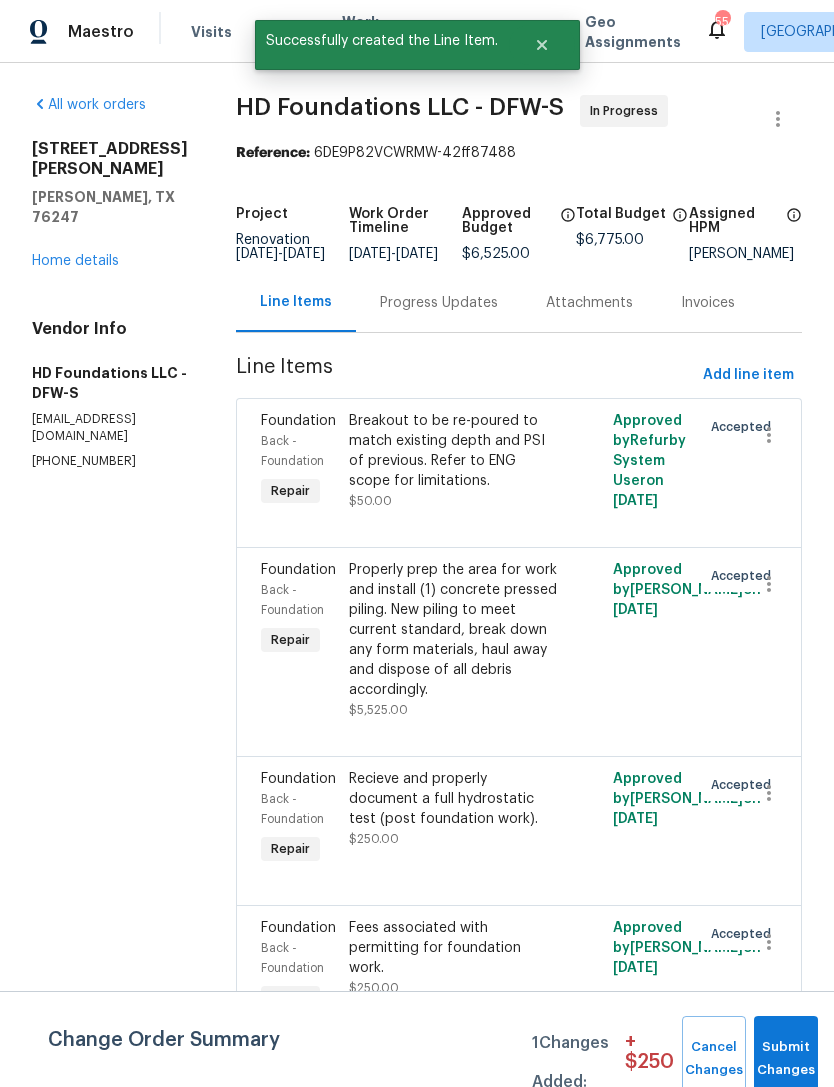 scroll, scrollTop: 0, scrollLeft: 0, axis: both 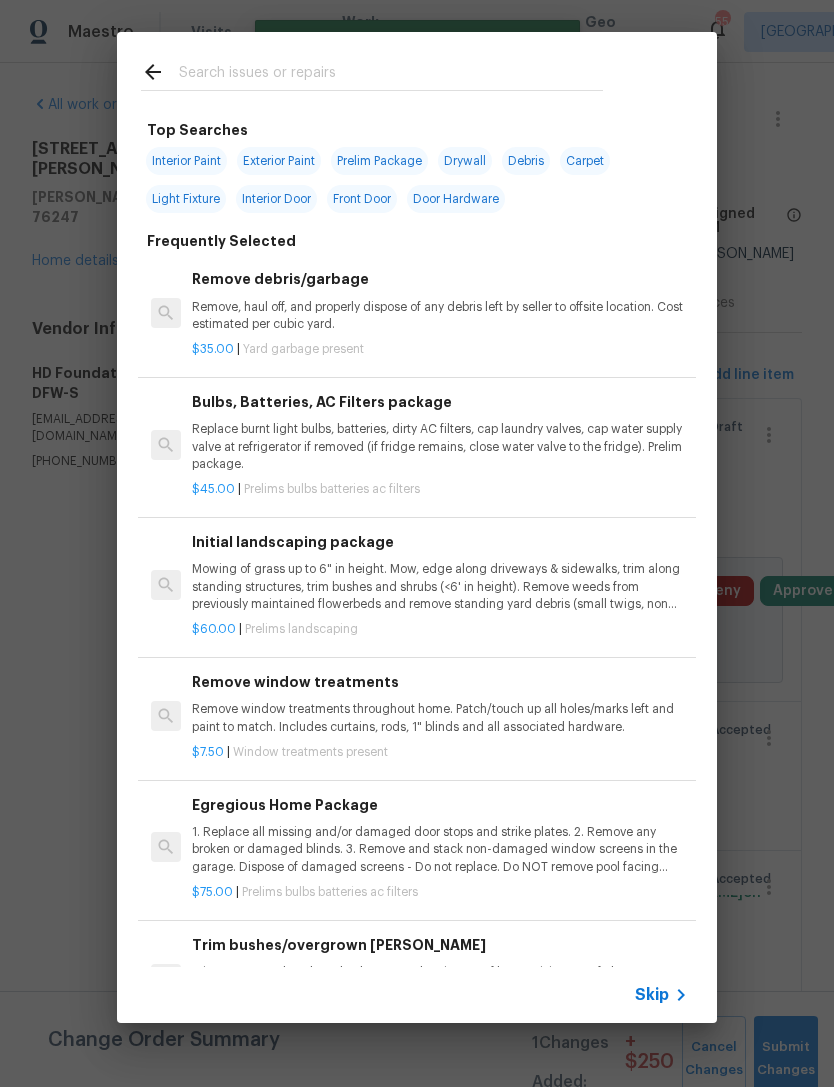 click at bounding box center [391, 75] 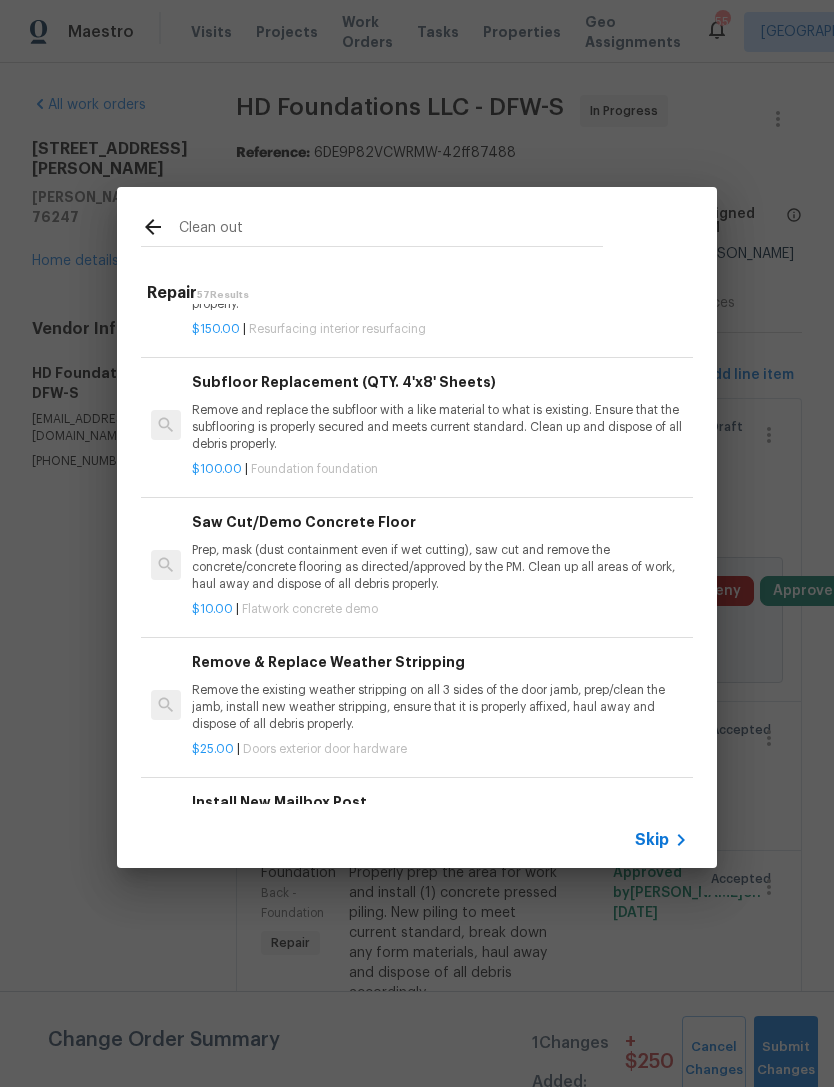 scroll, scrollTop: 1301, scrollLeft: -1, axis: both 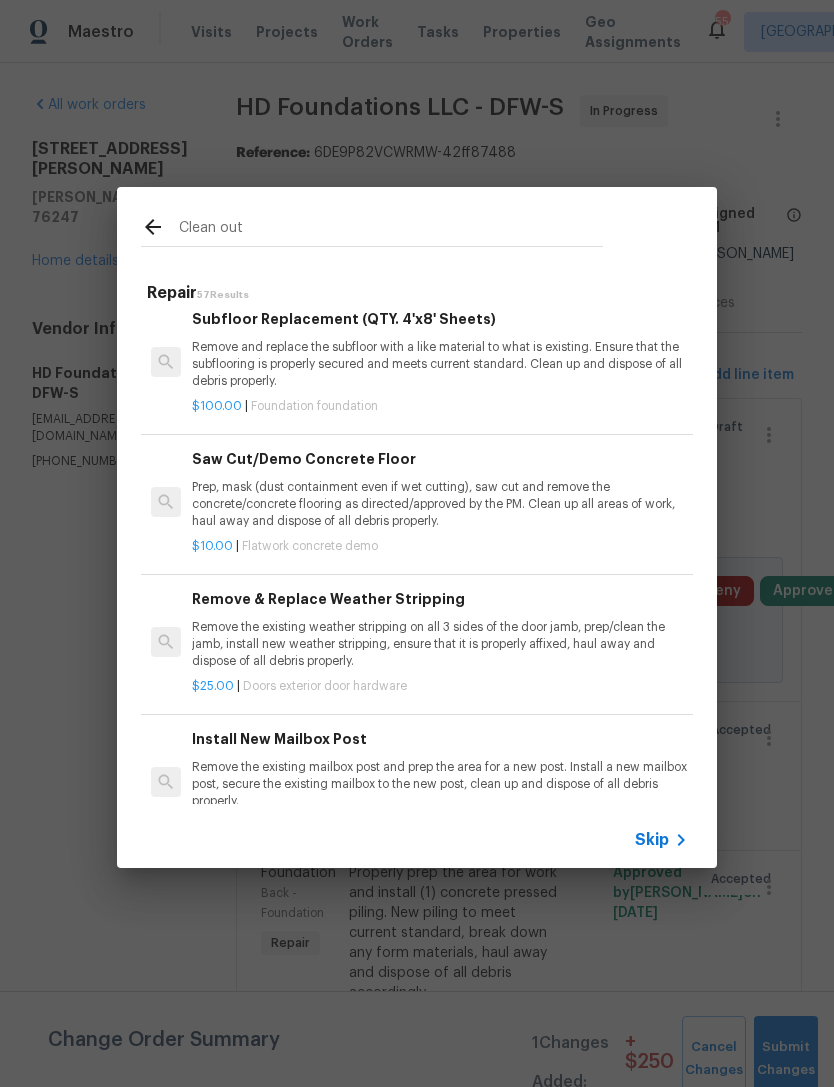 click on "Clean out" at bounding box center (391, 230) 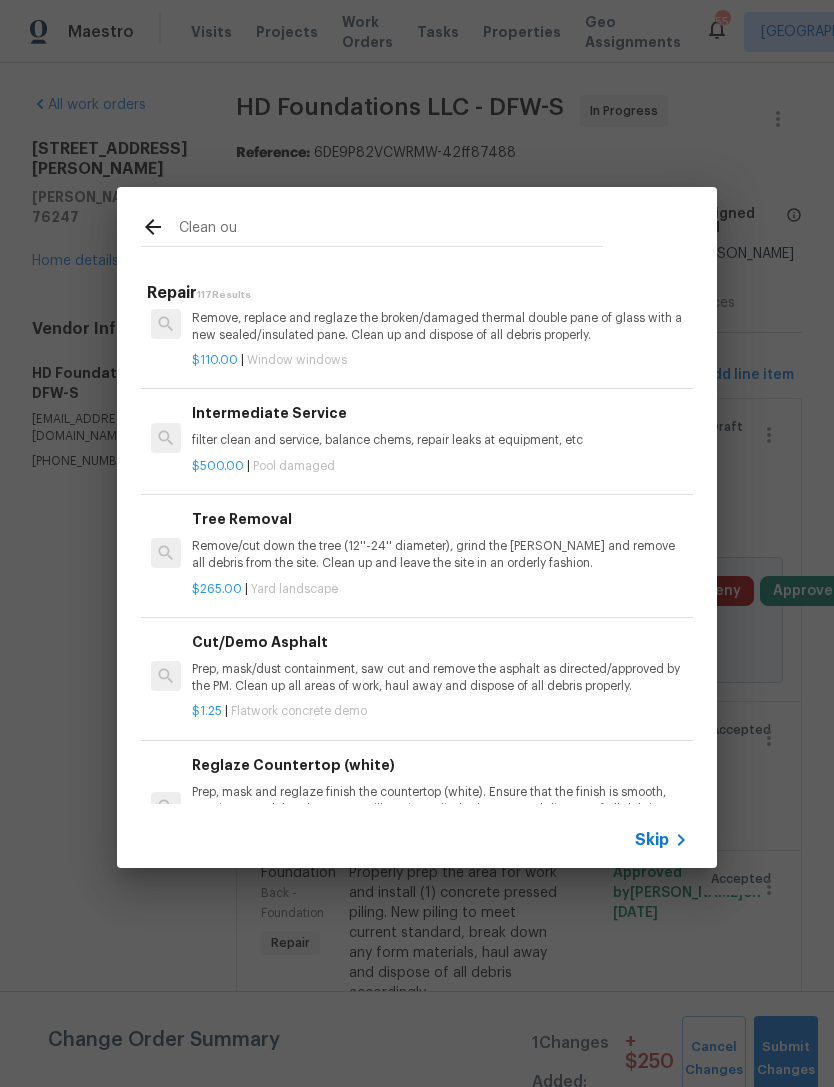 scroll, scrollTop: 1416, scrollLeft: 0, axis: vertical 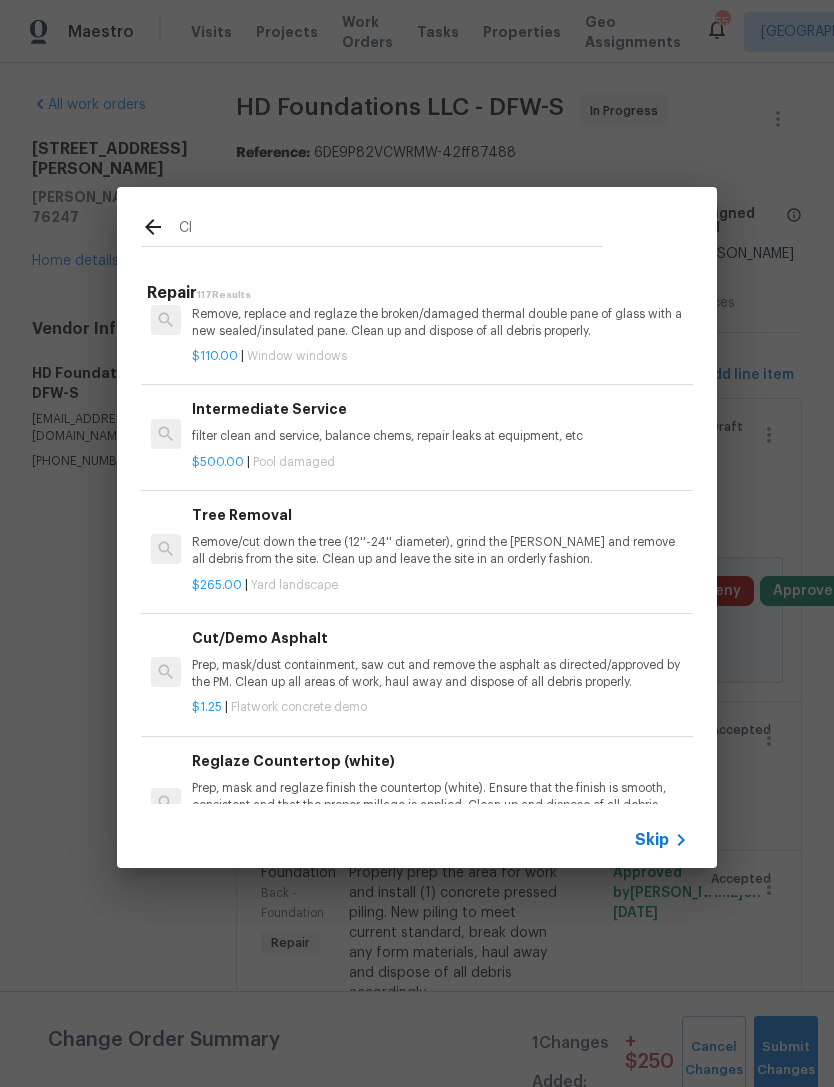 type on "C" 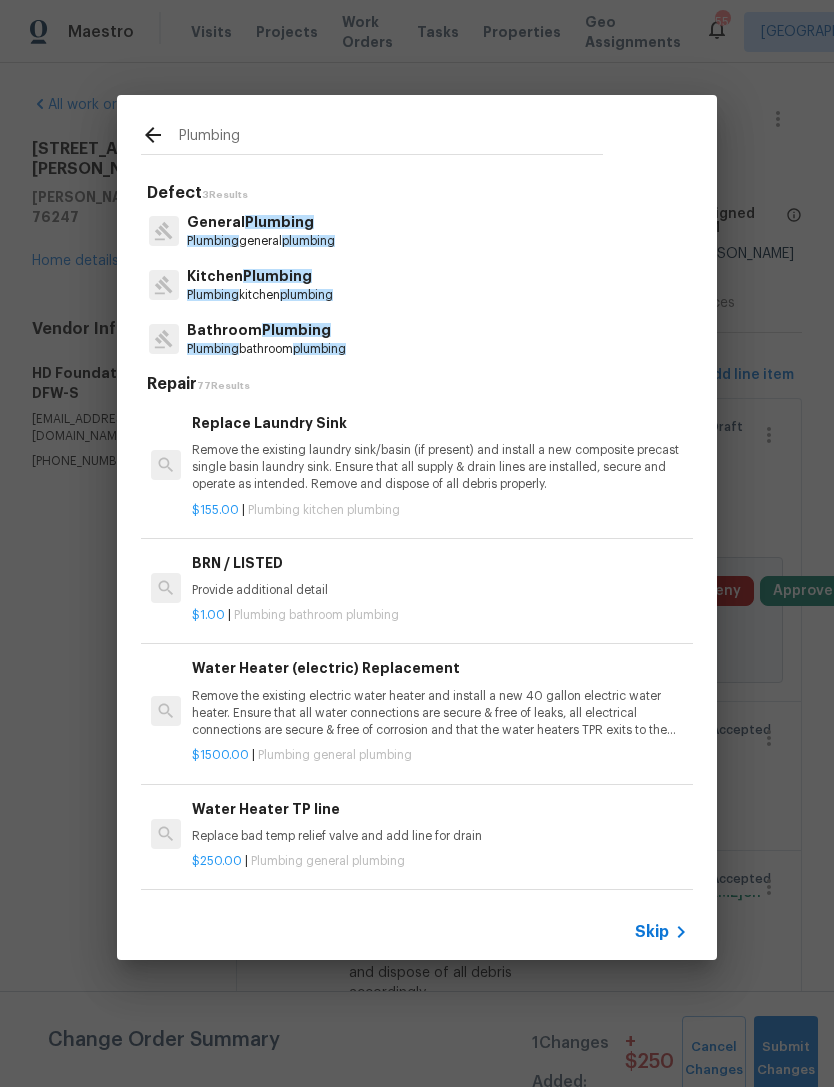 type on "Plumbing" 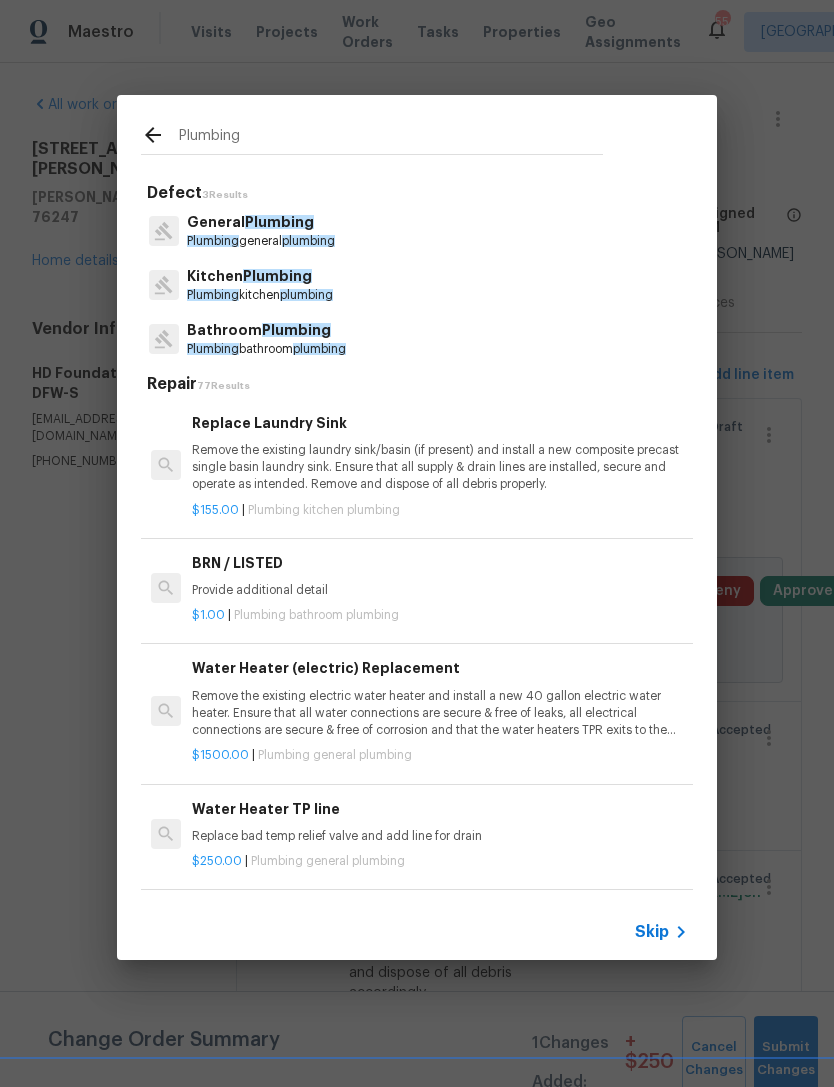 click on "General  Plumbing Plumbing  general  plumbing" at bounding box center (417, 231) 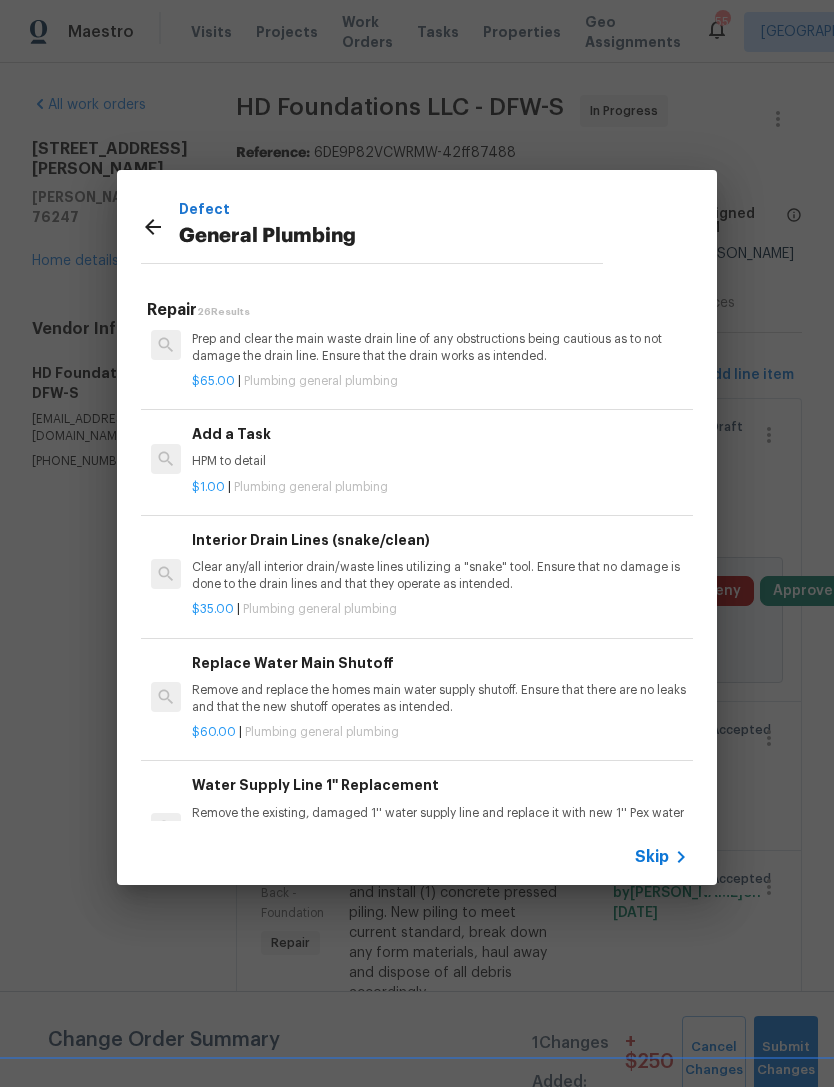 scroll, scrollTop: 2174, scrollLeft: 0, axis: vertical 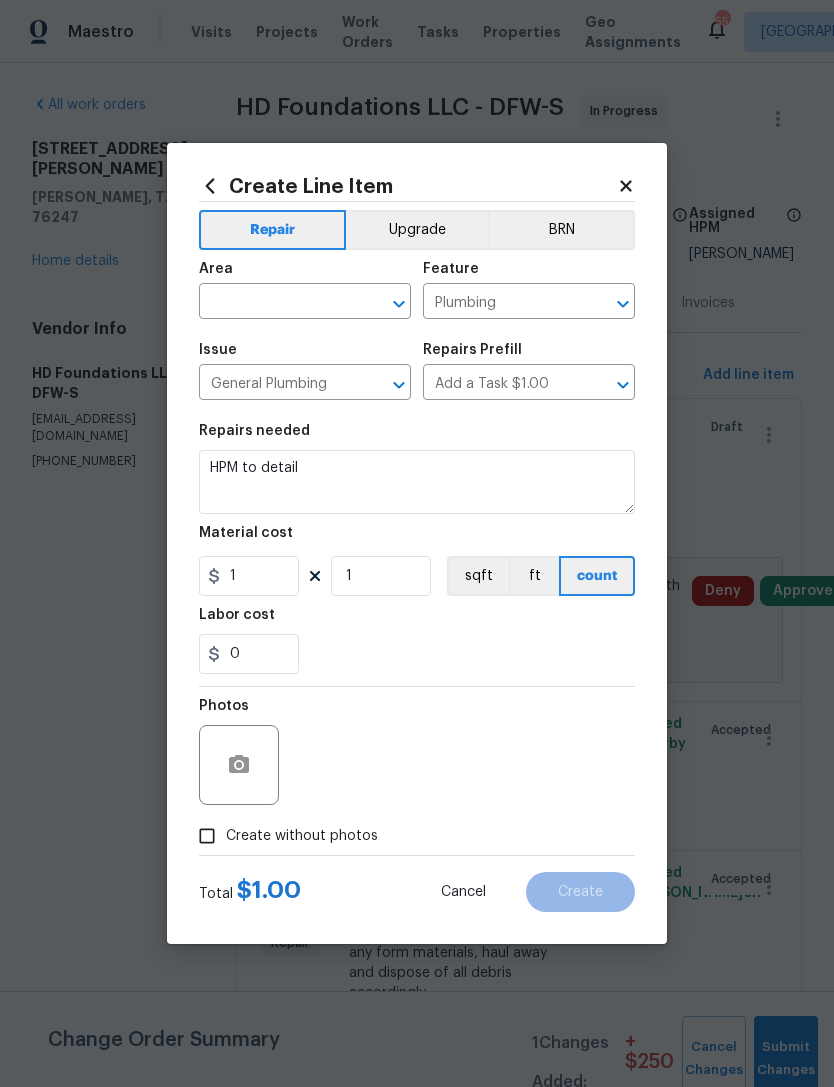 click at bounding box center (277, 303) 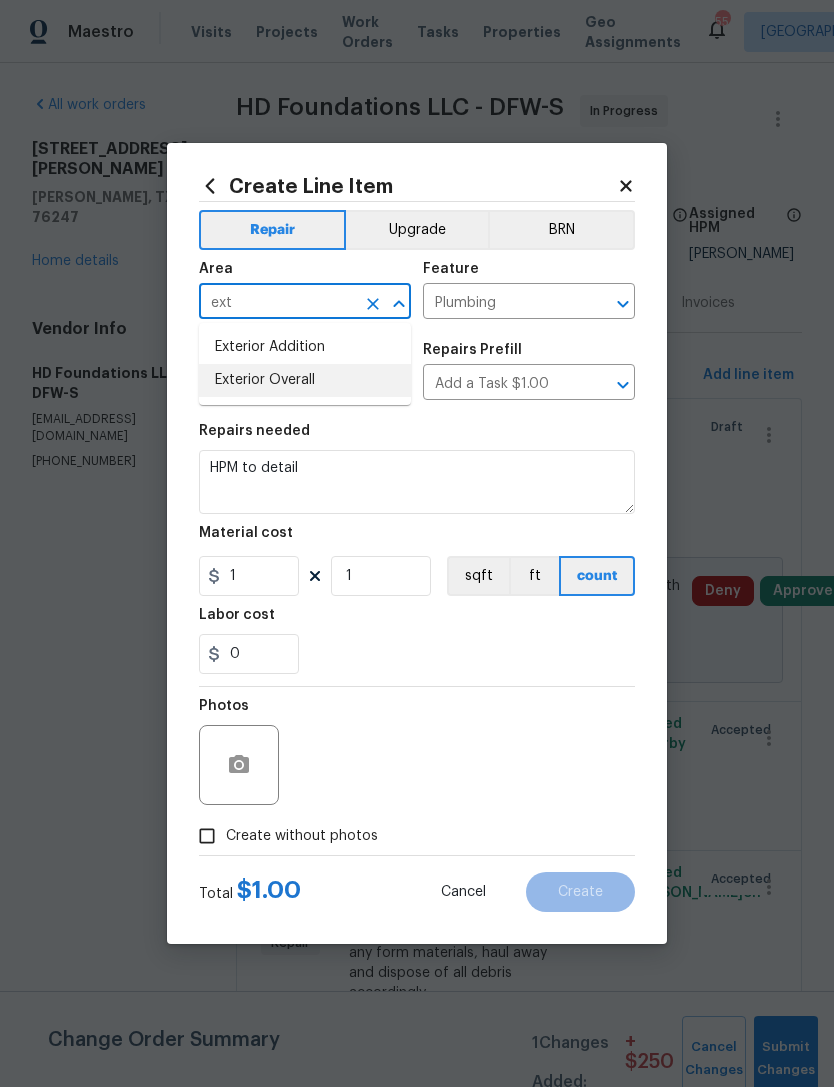click on "Exterior Overall" at bounding box center [305, 380] 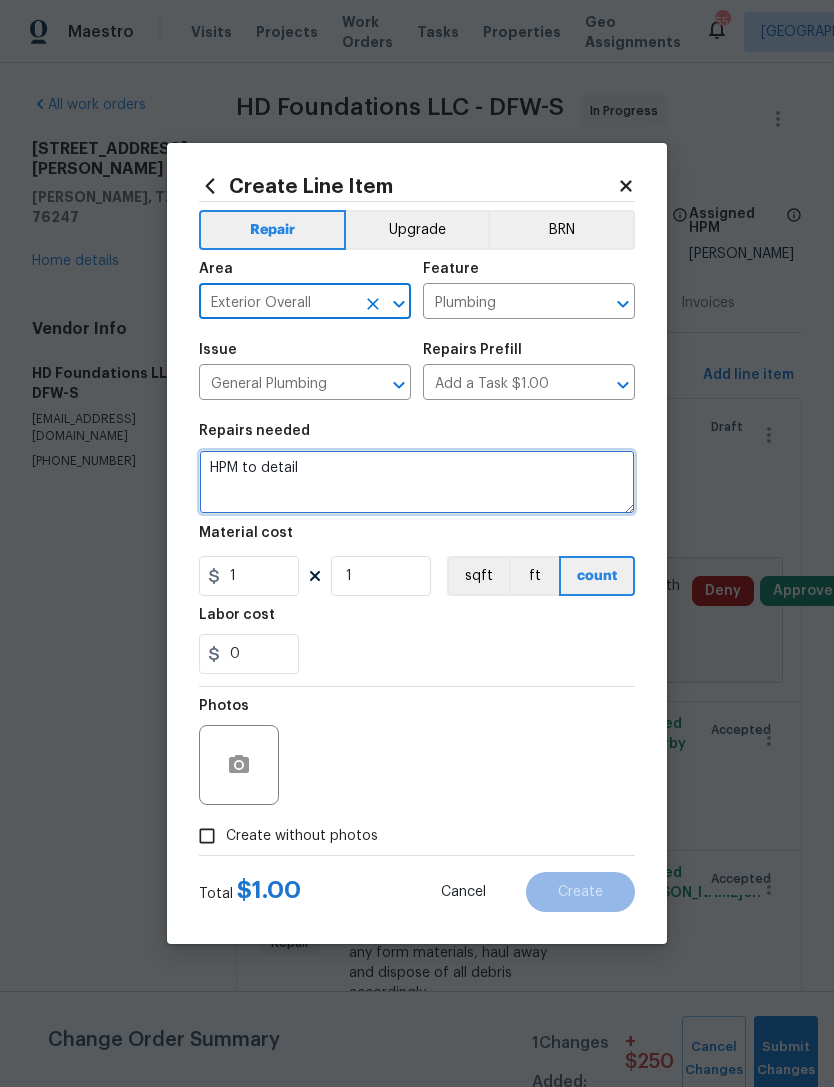 click on "HPM to detail" at bounding box center (417, 482) 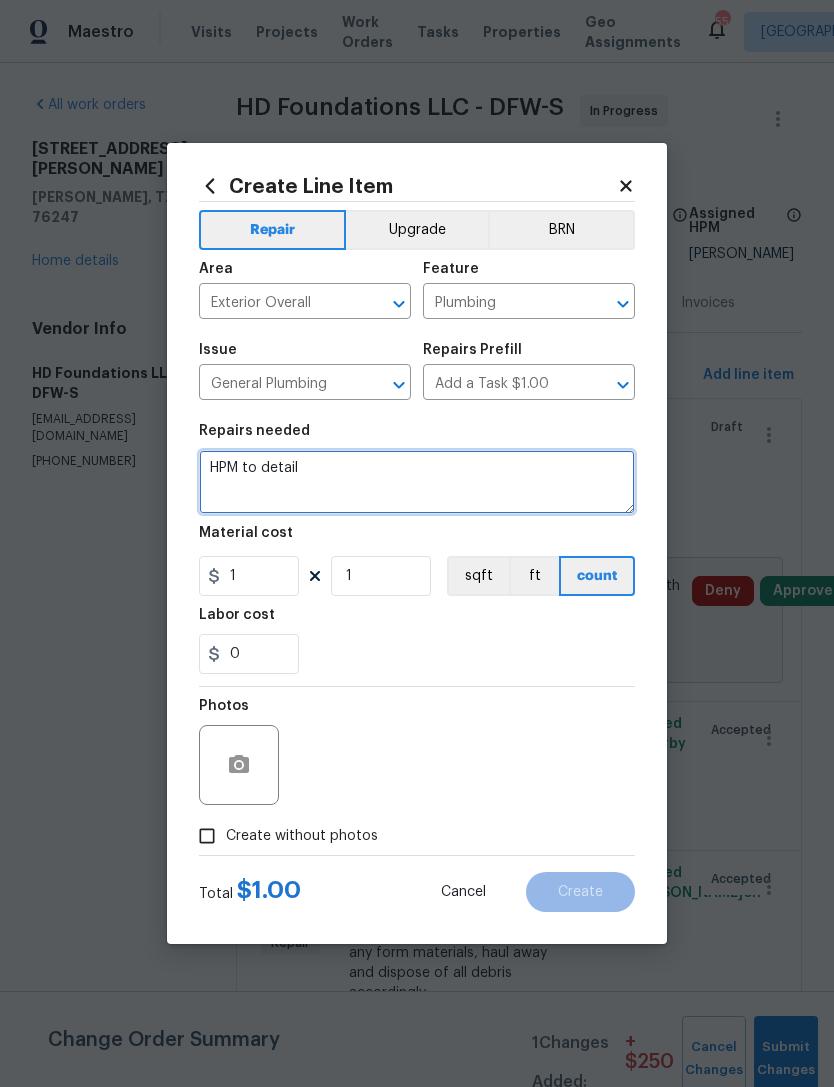 click on "HPM to detail" at bounding box center (417, 482) 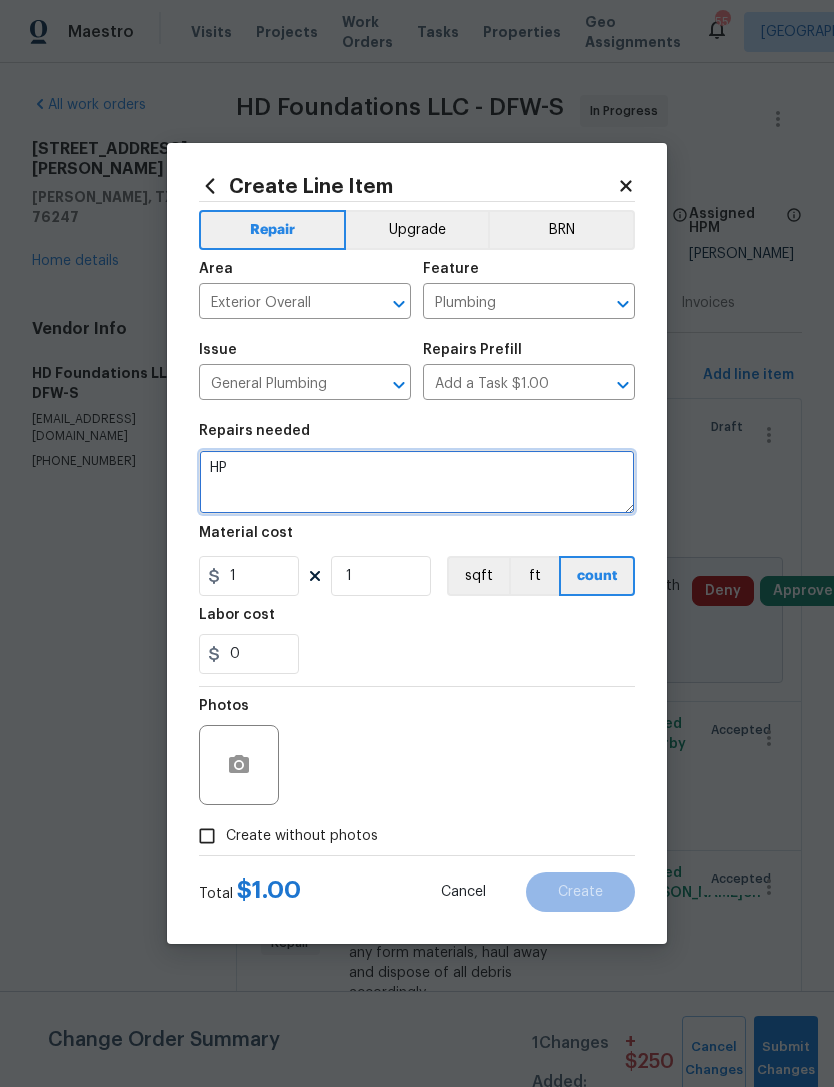 type on "H" 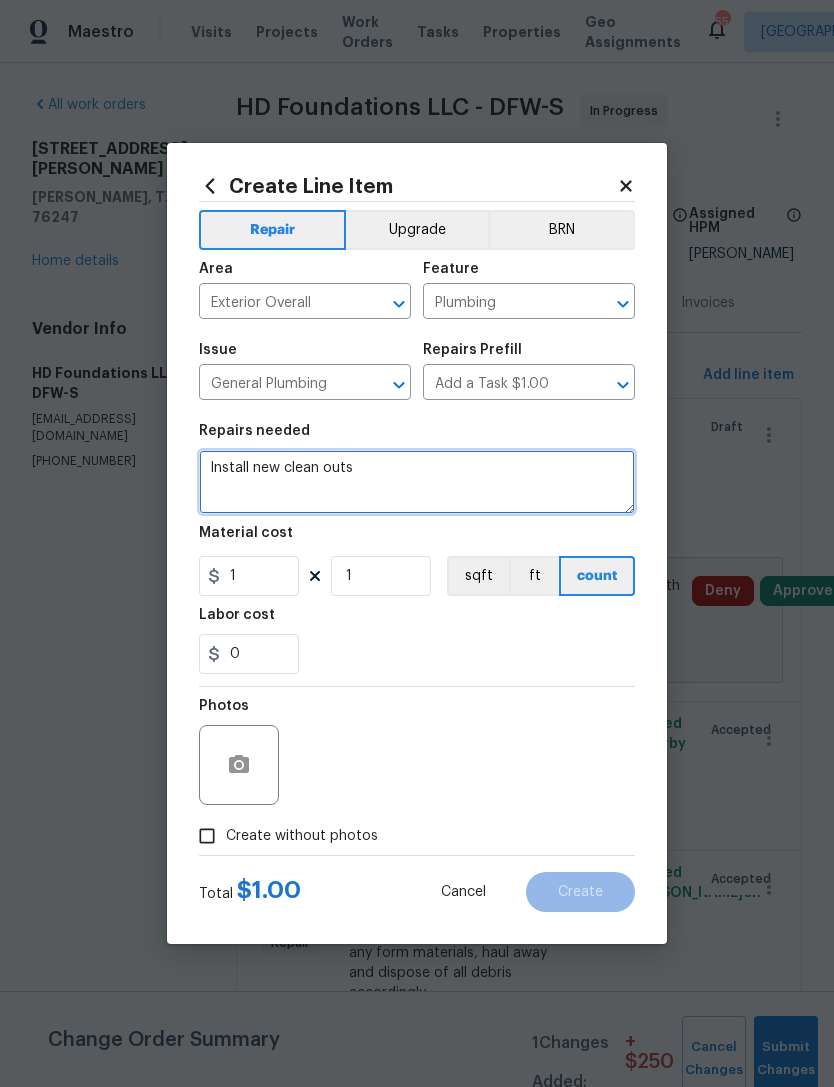 type on "Install new clean outs" 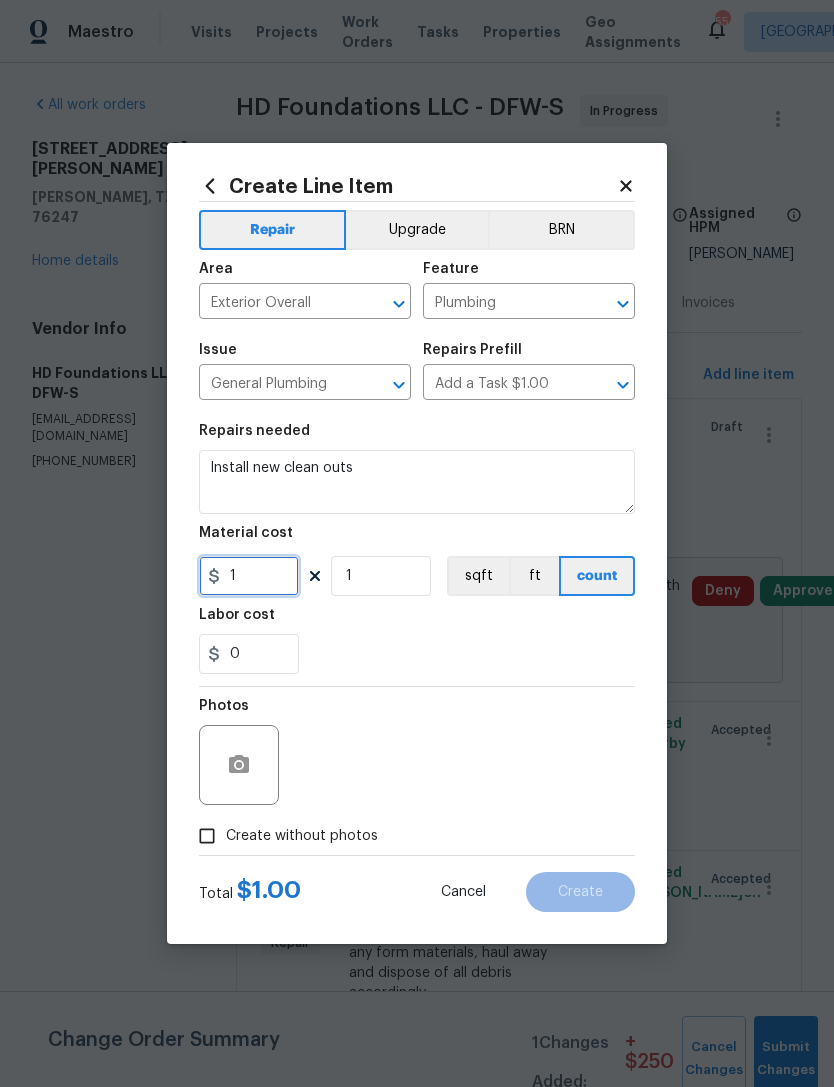 click on "1" at bounding box center (249, 576) 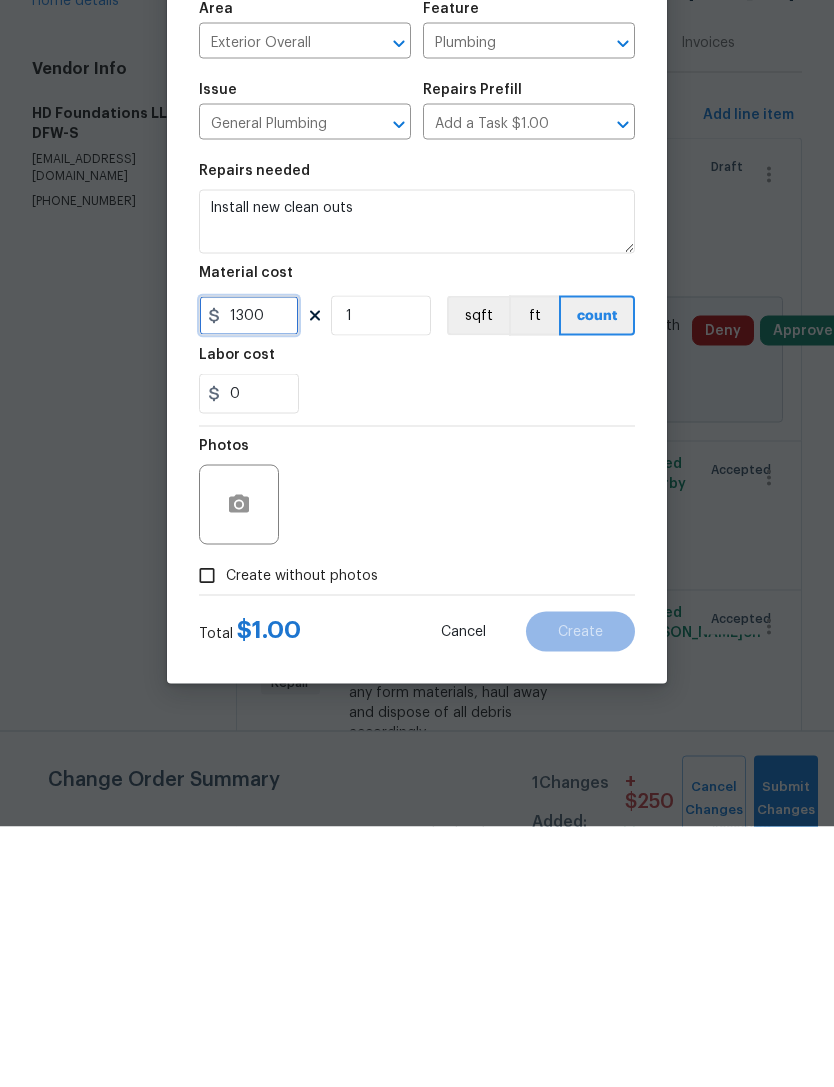 type on "1300" 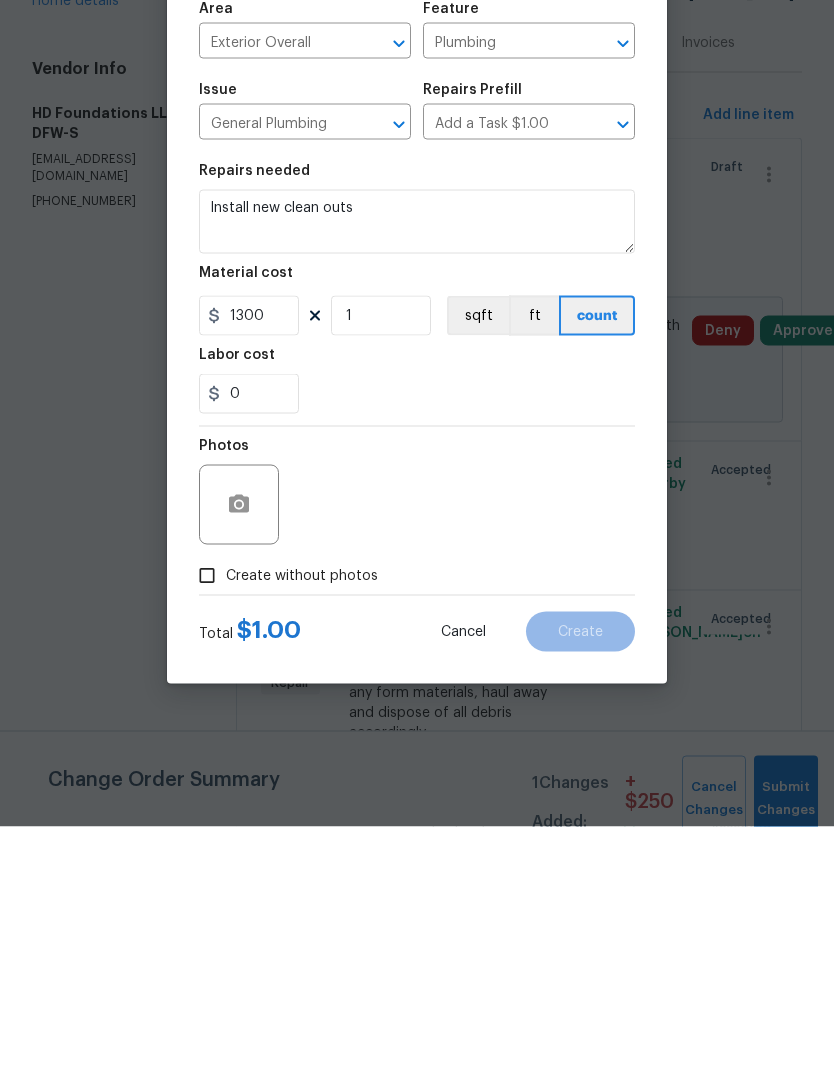 click on "Create without photos" at bounding box center [207, 836] 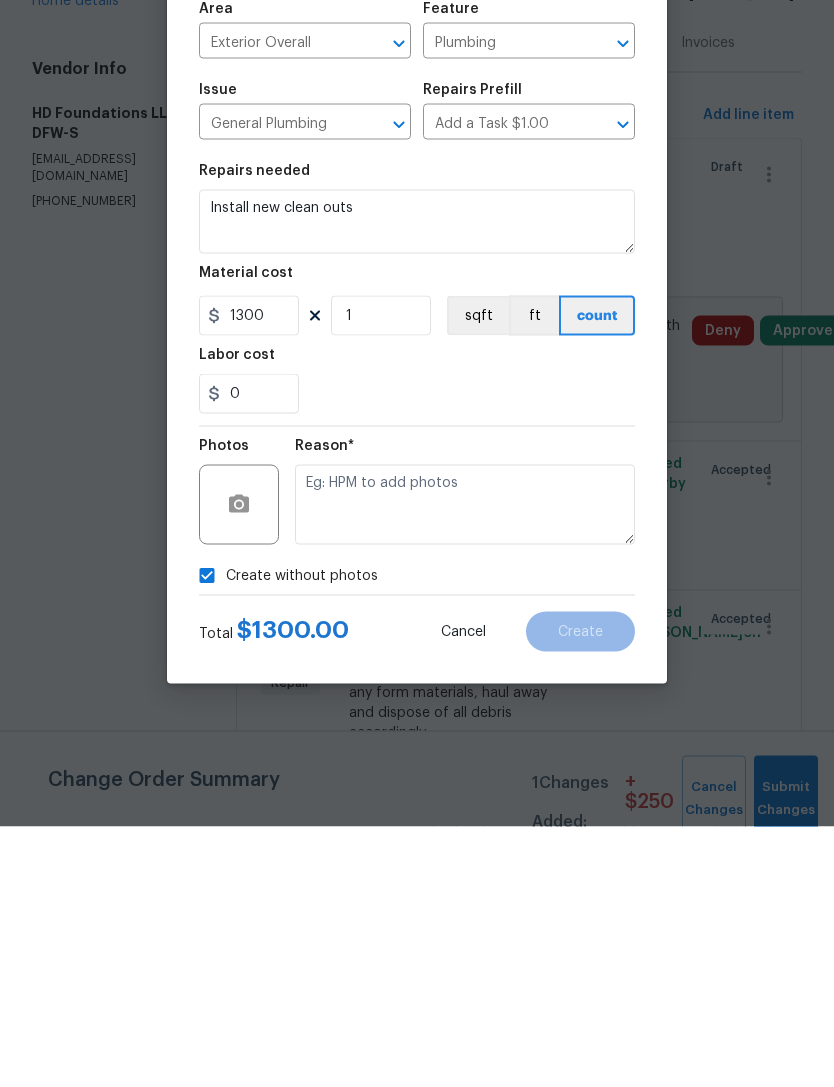 scroll, scrollTop: 64, scrollLeft: 0, axis: vertical 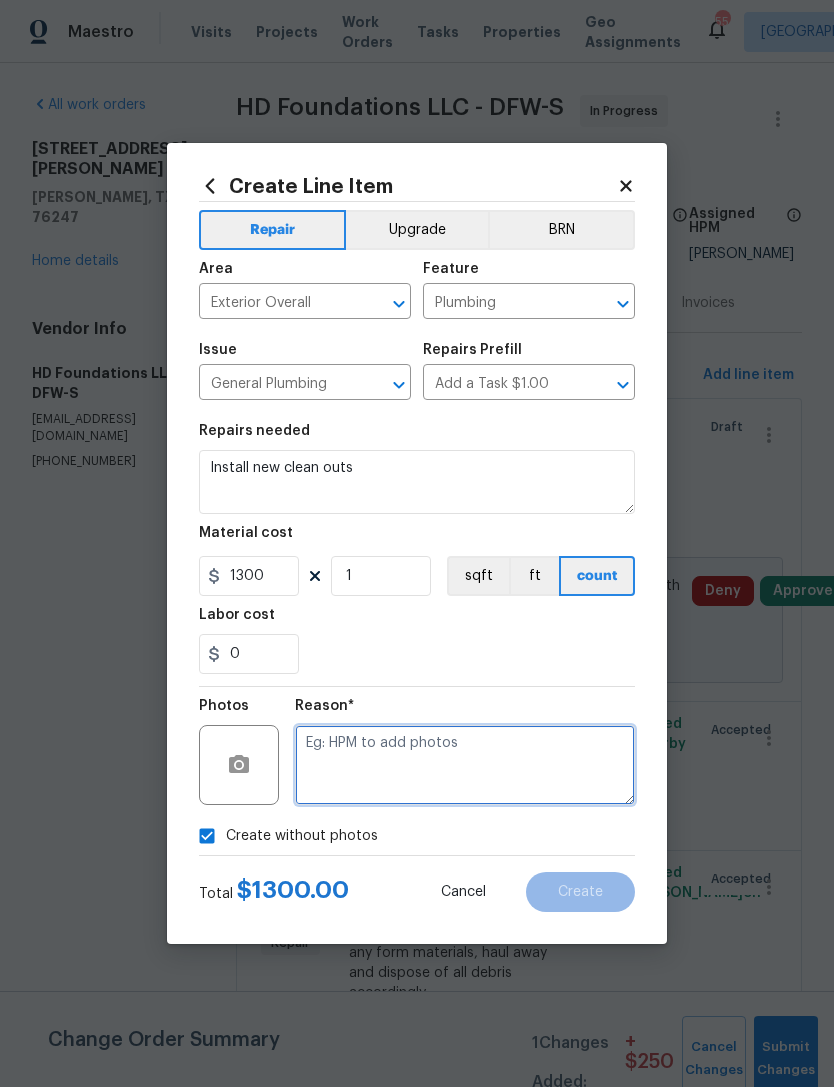 click at bounding box center [465, 765] 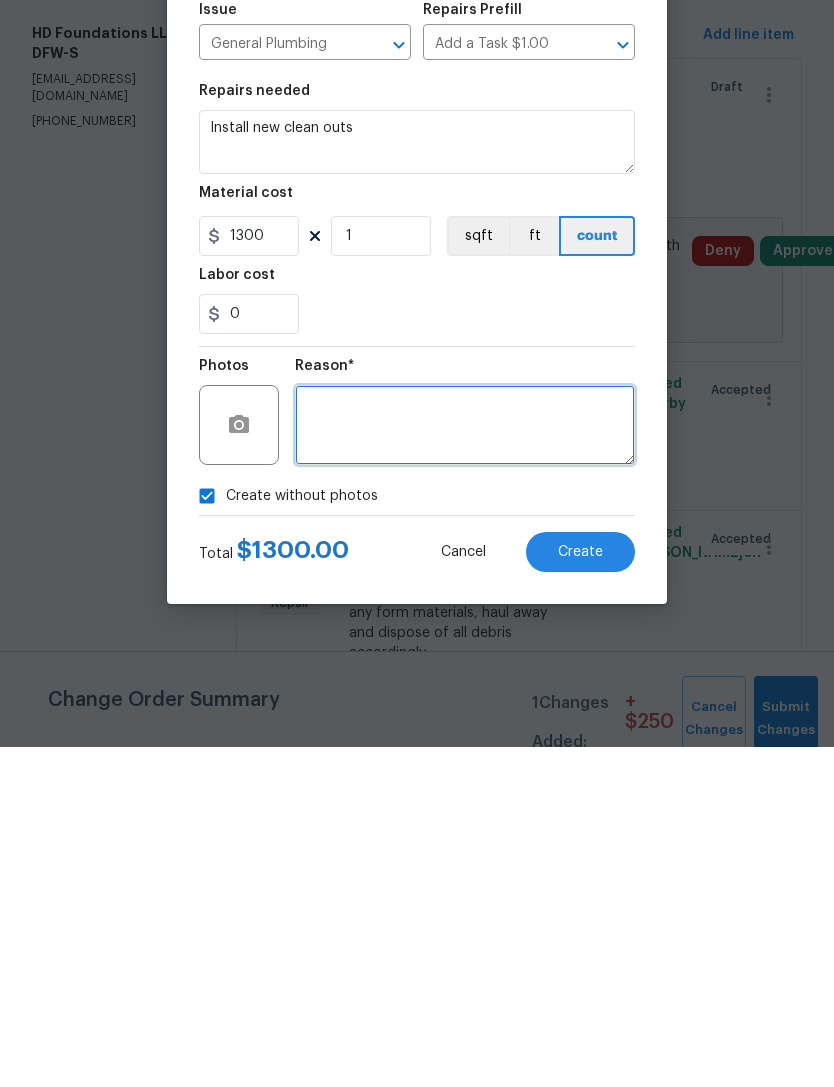 type 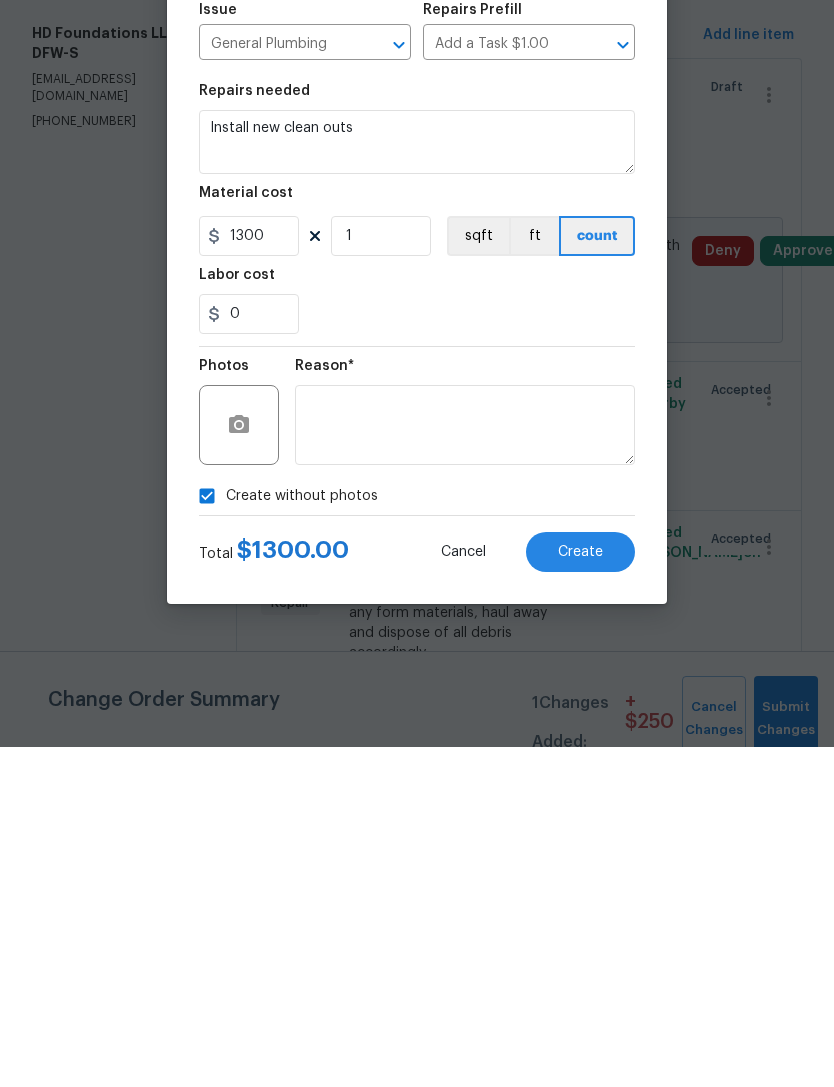 click on "Create" at bounding box center [580, 892] 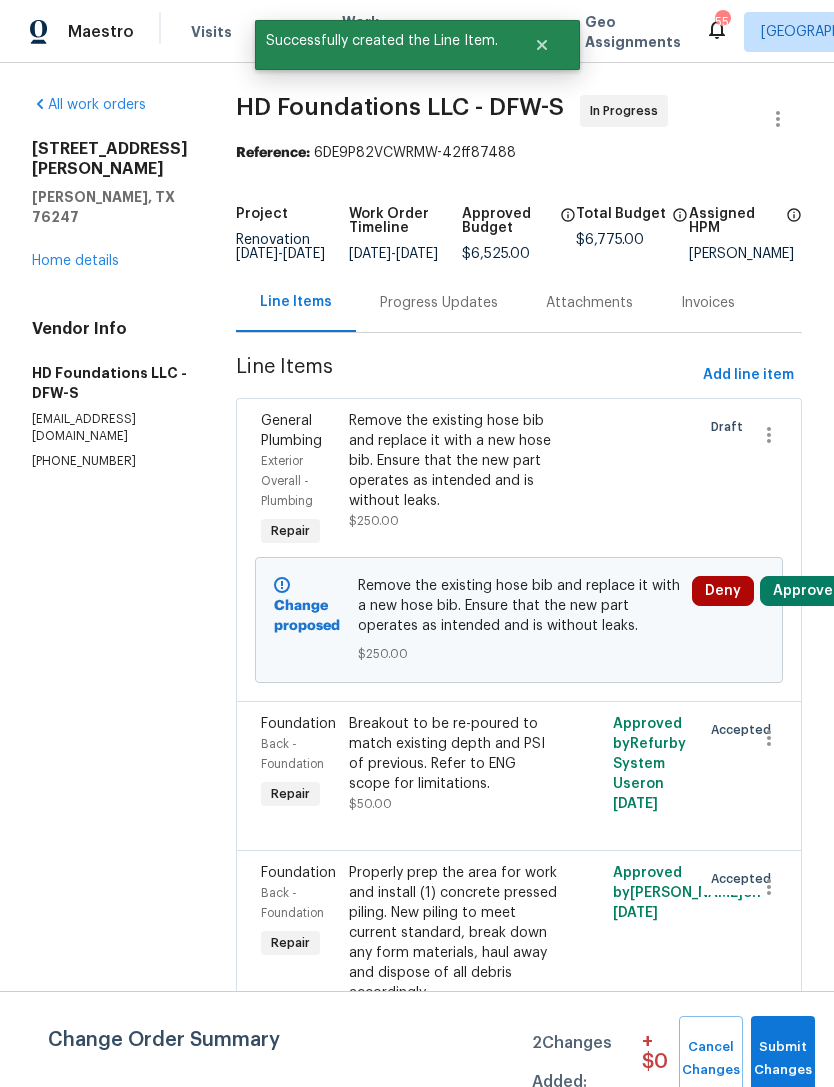 scroll, scrollTop: 0, scrollLeft: 0, axis: both 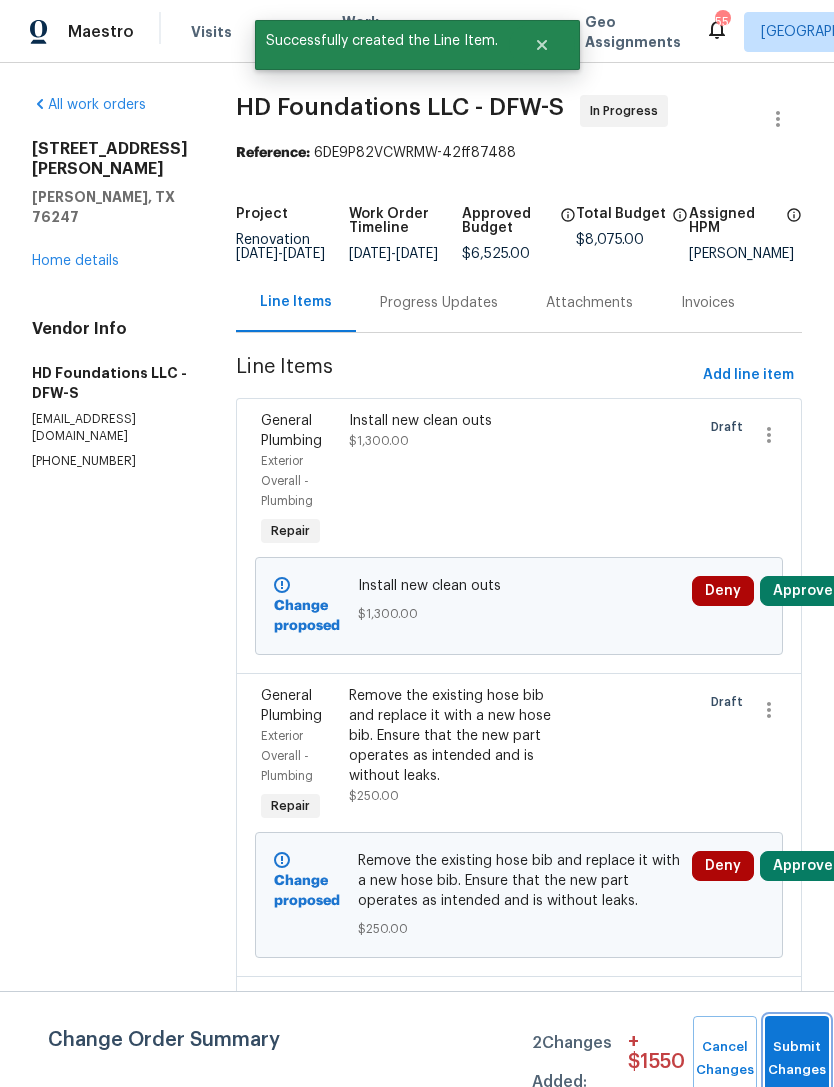 click on "Submit Changes" at bounding box center (797, 1059) 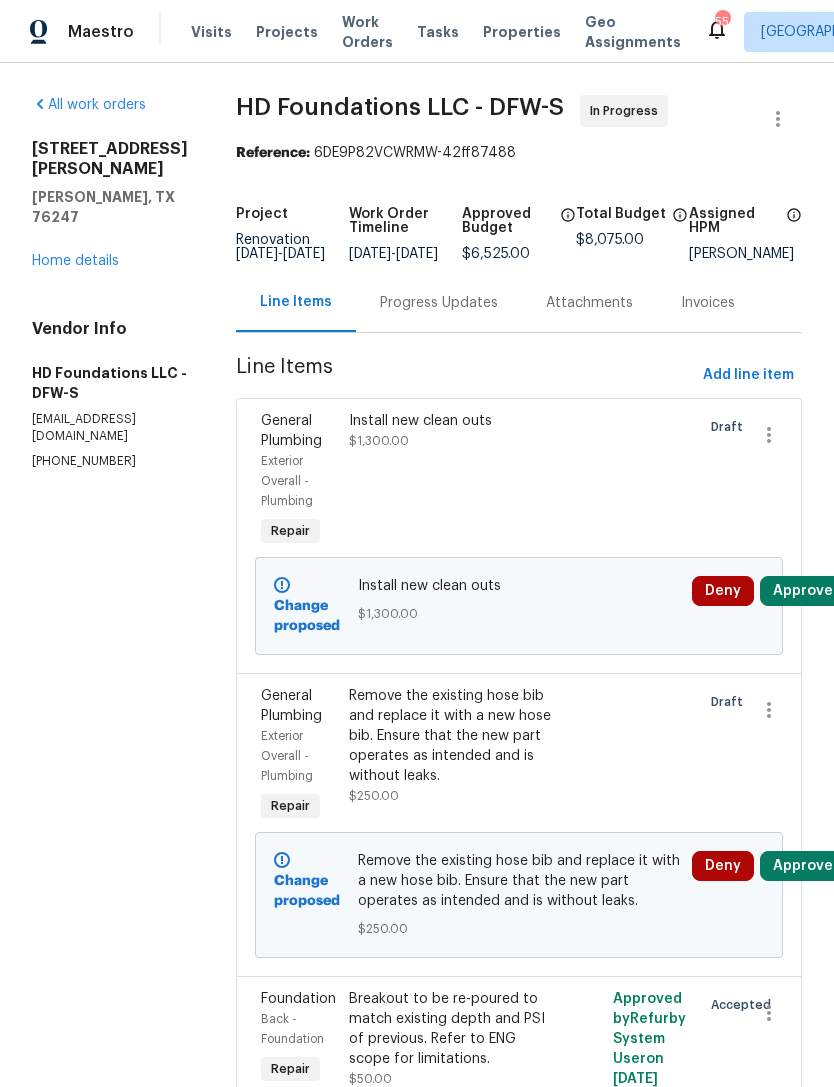 scroll, scrollTop: 0, scrollLeft: 0, axis: both 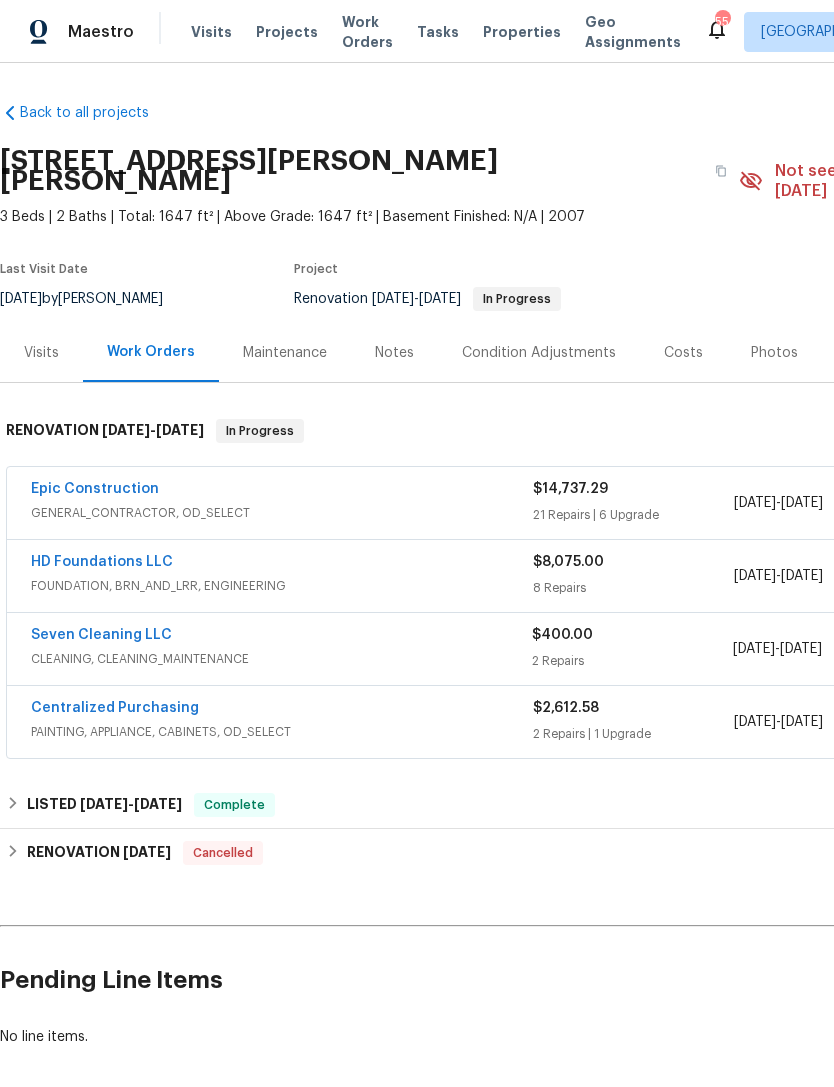 click on "HD Foundations LLC" at bounding box center [102, 562] 